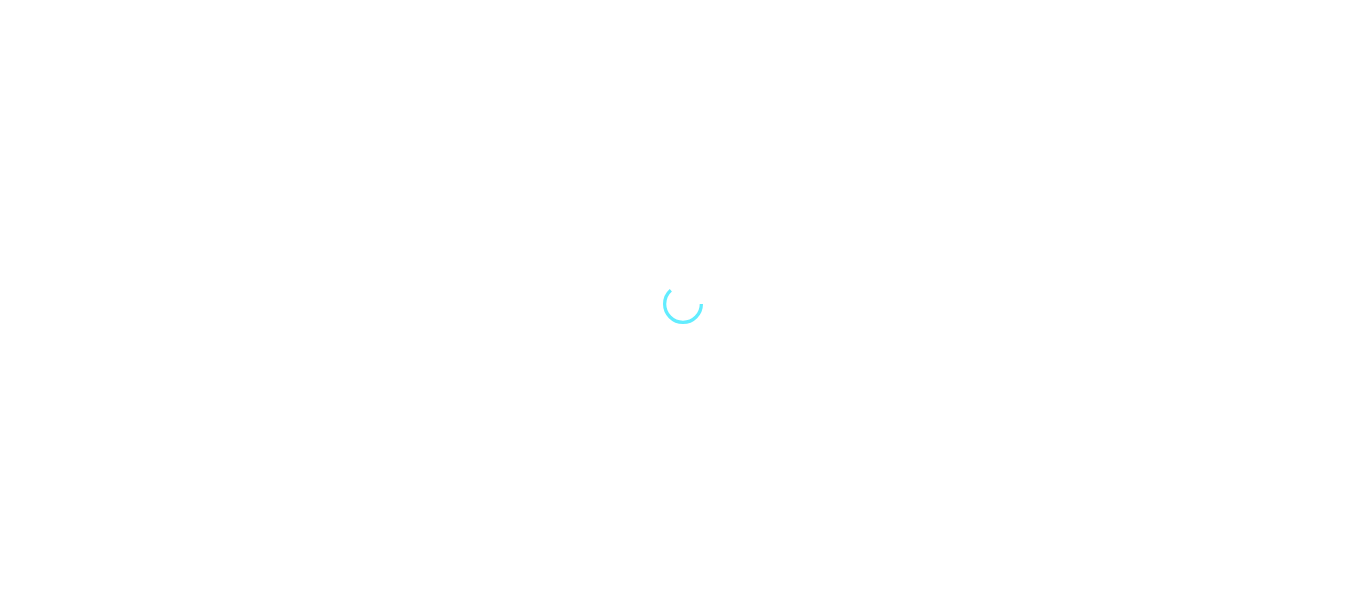 scroll, scrollTop: 0, scrollLeft: 0, axis: both 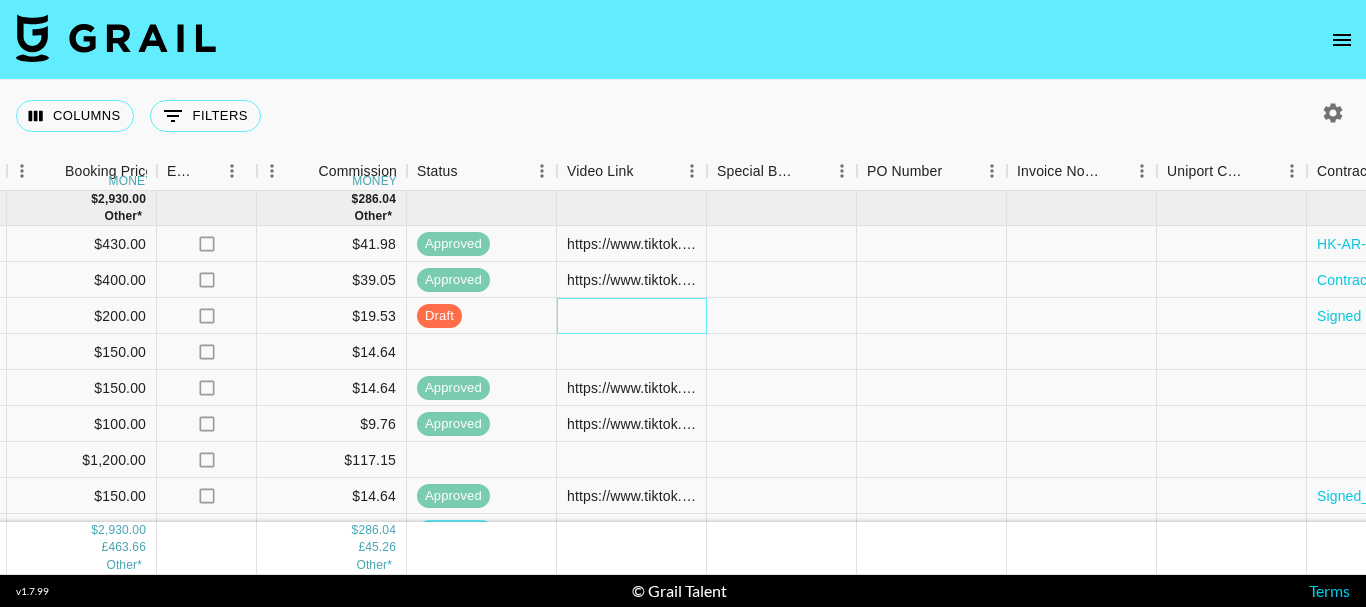 click at bounding box center [632, 316] 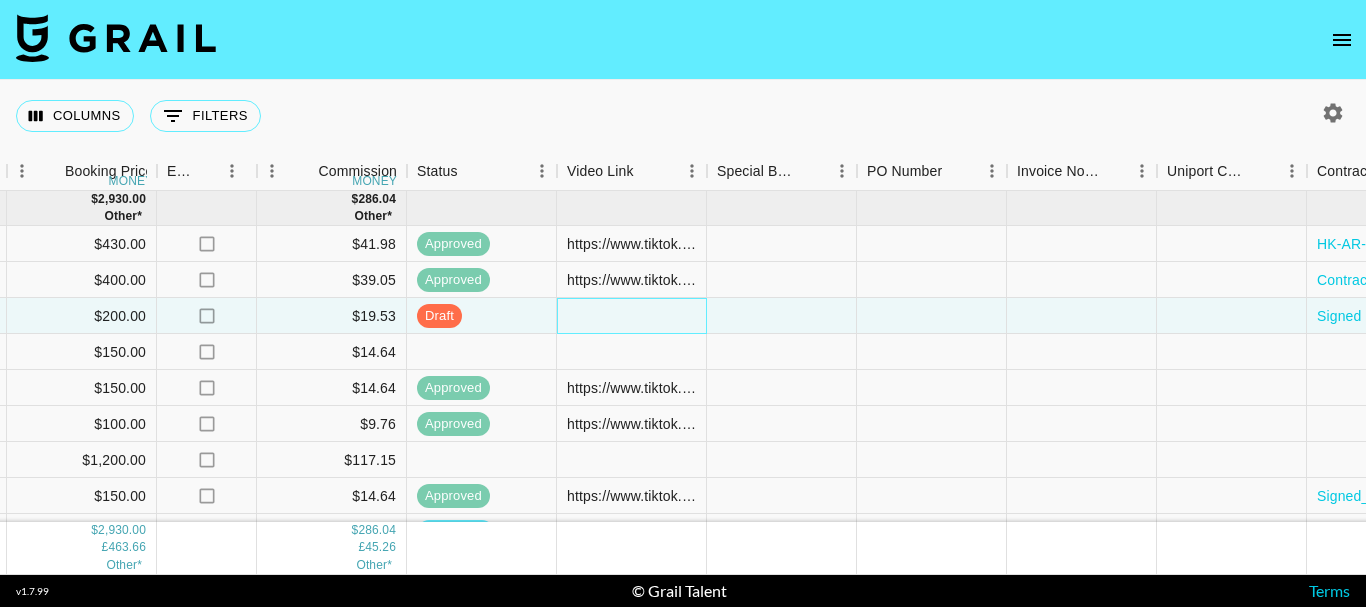 click at bounding box center (632, 316) 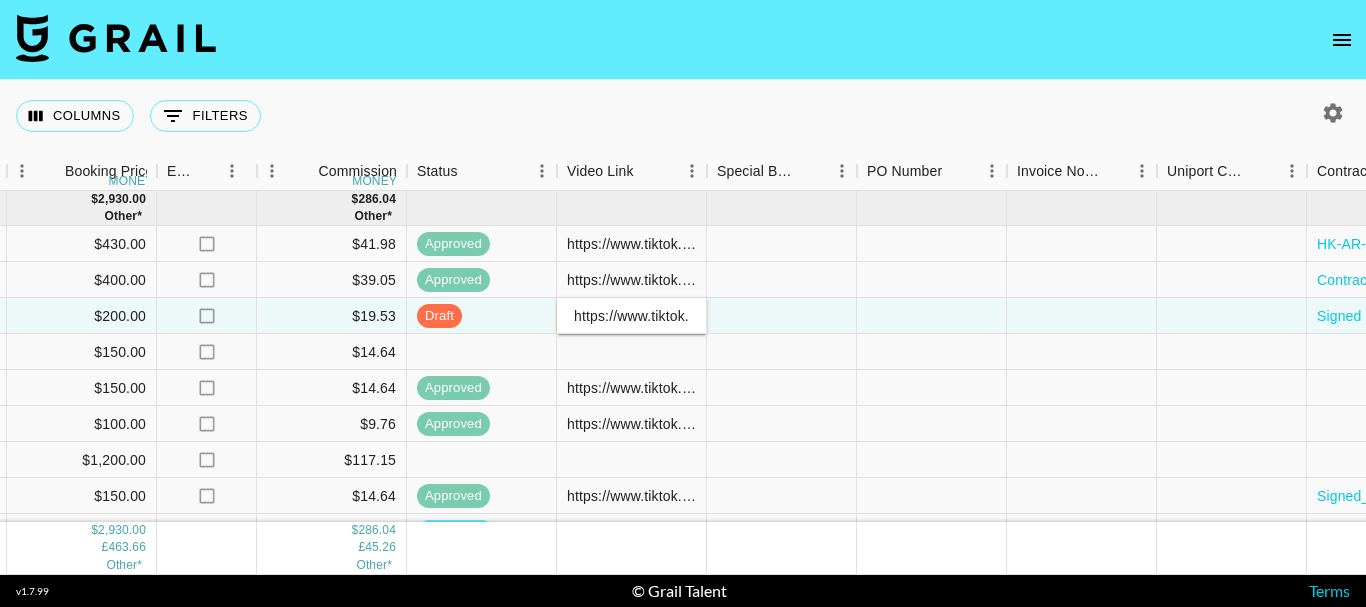 scroll, scrollTop: 0, scrollLeft: 333, axis: horizontal 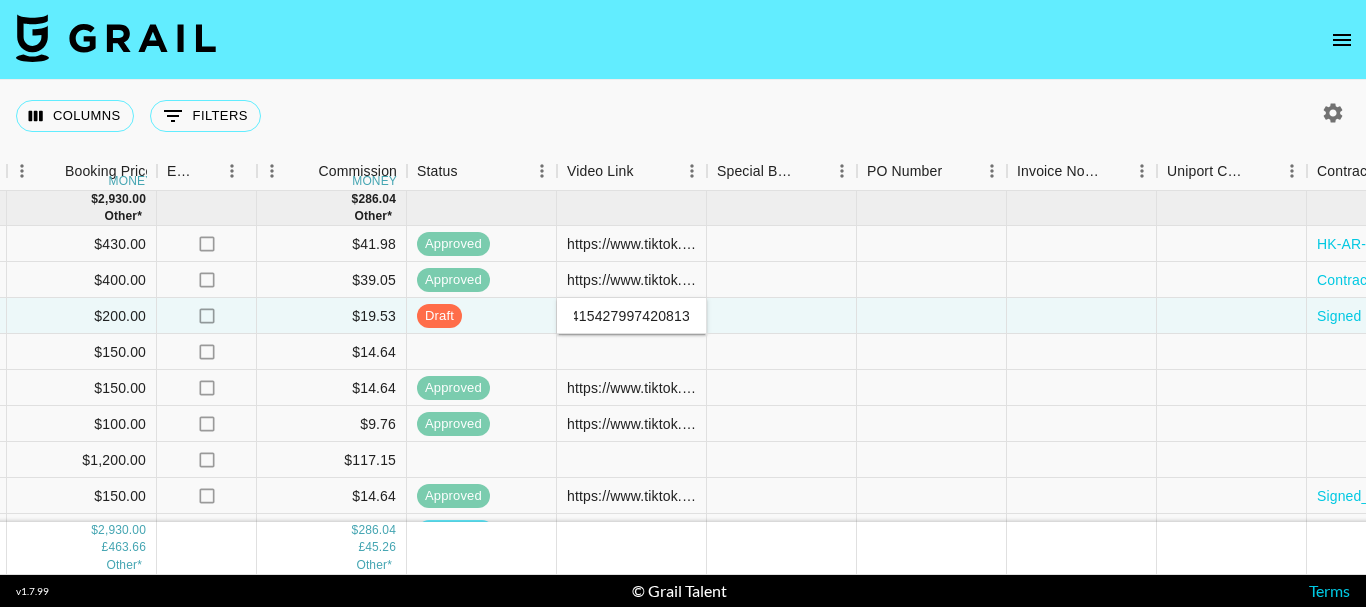 type on "https://www.tiktok.com/@jacob.cline.161/video/7534415427997420813" 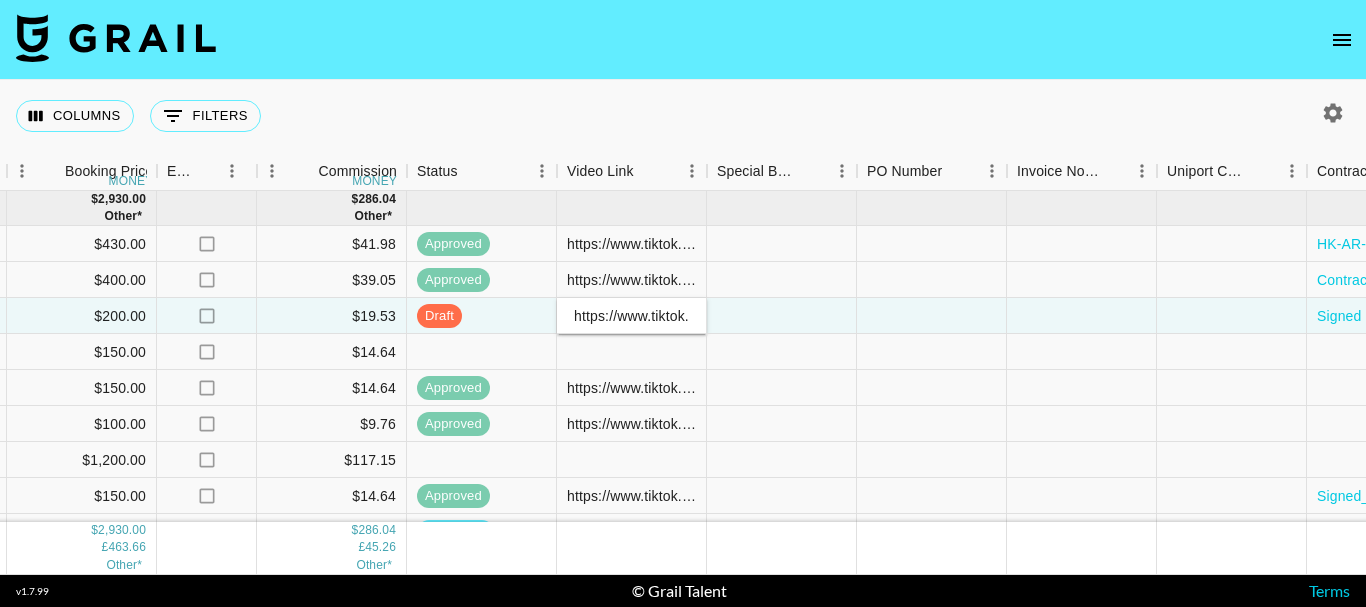 click at bounding box center [683, 40] 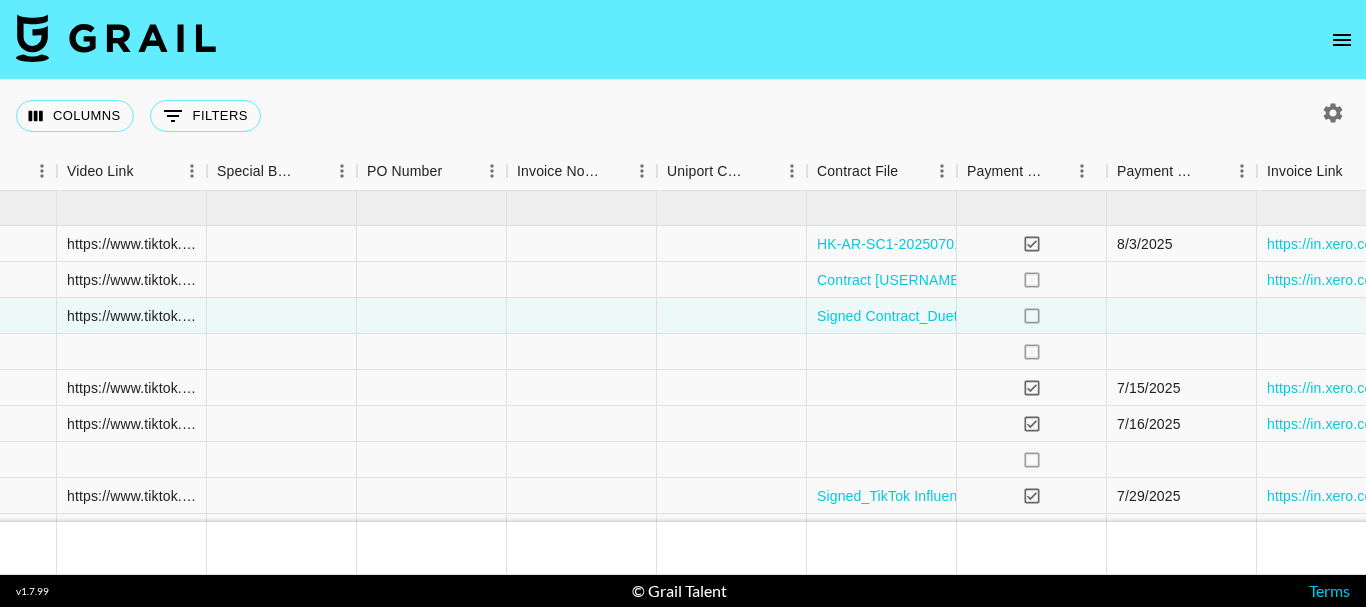 scroll, scrollTop: 0, scrollLeft: 1969, axis: horizontal 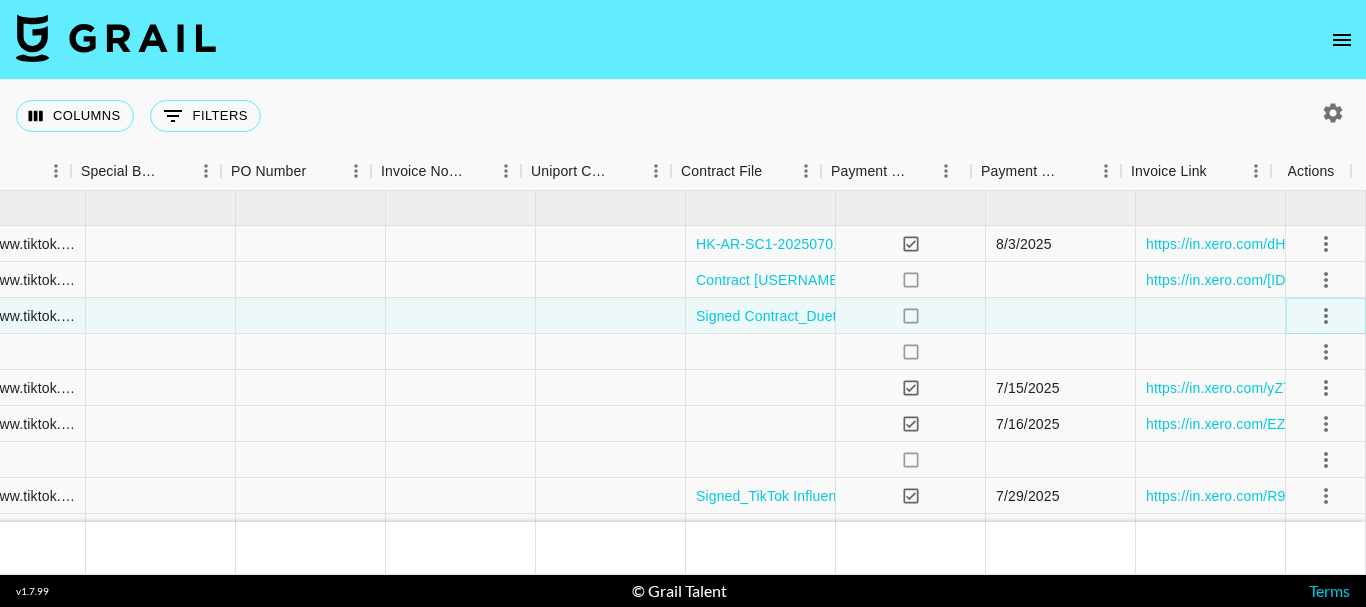 click 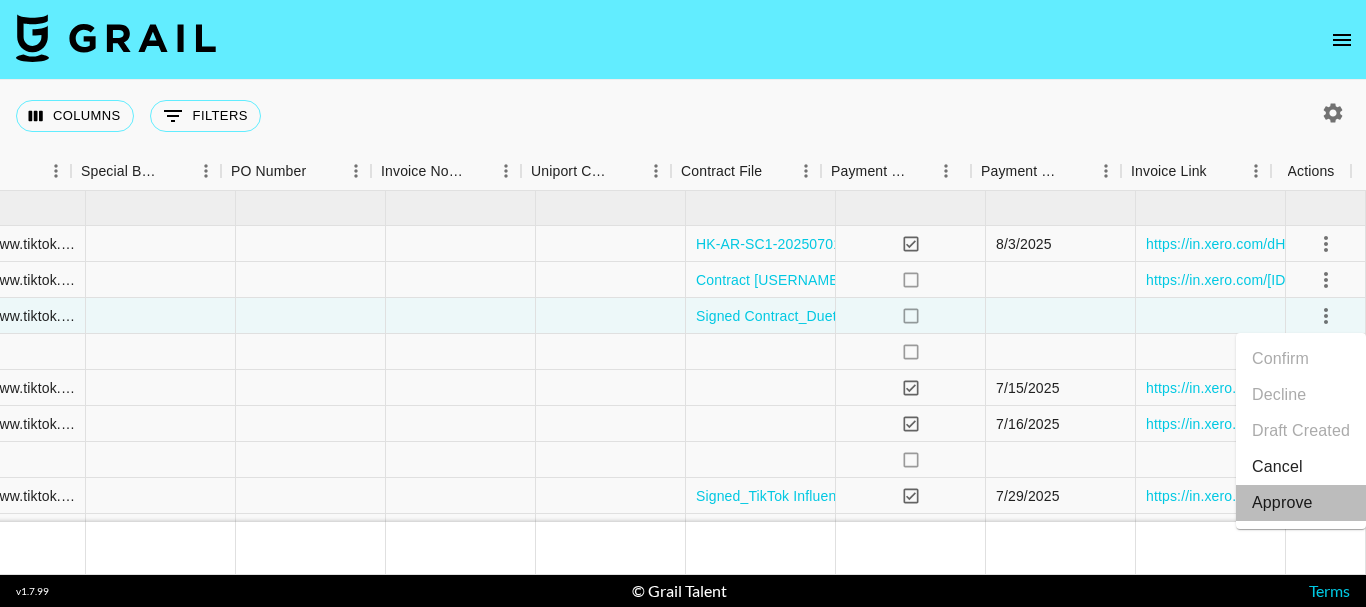 click on "Approve" at bounding box center [1282, 503] 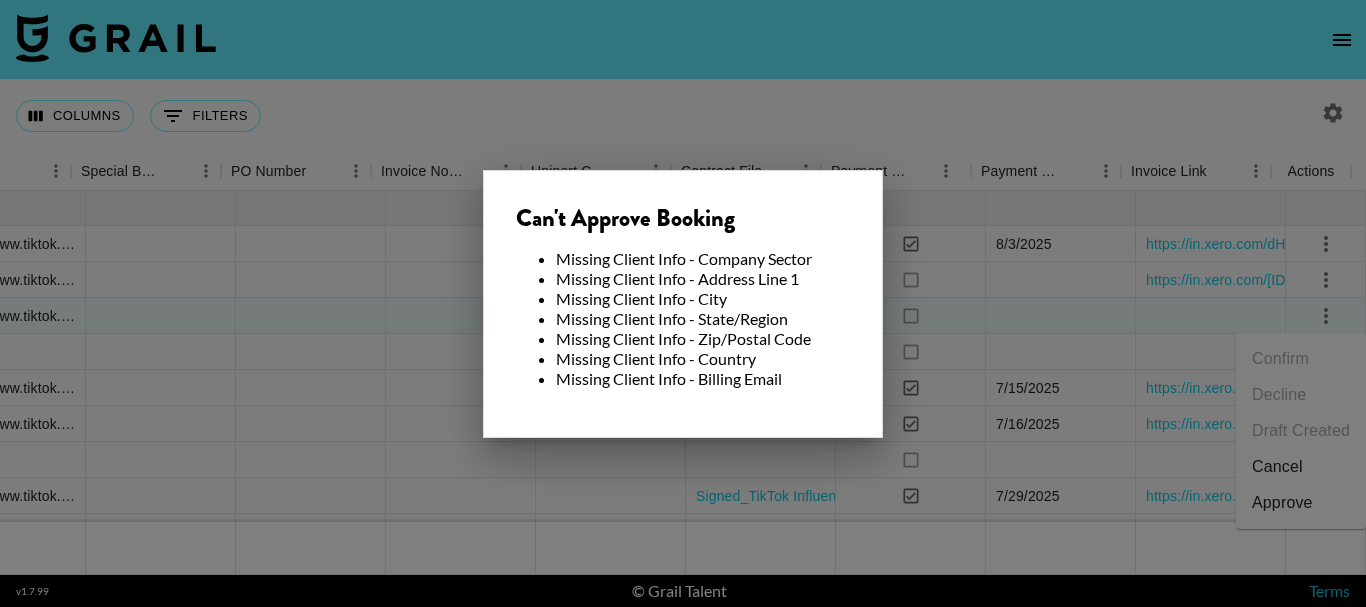 click at bounding box center (683, 303) 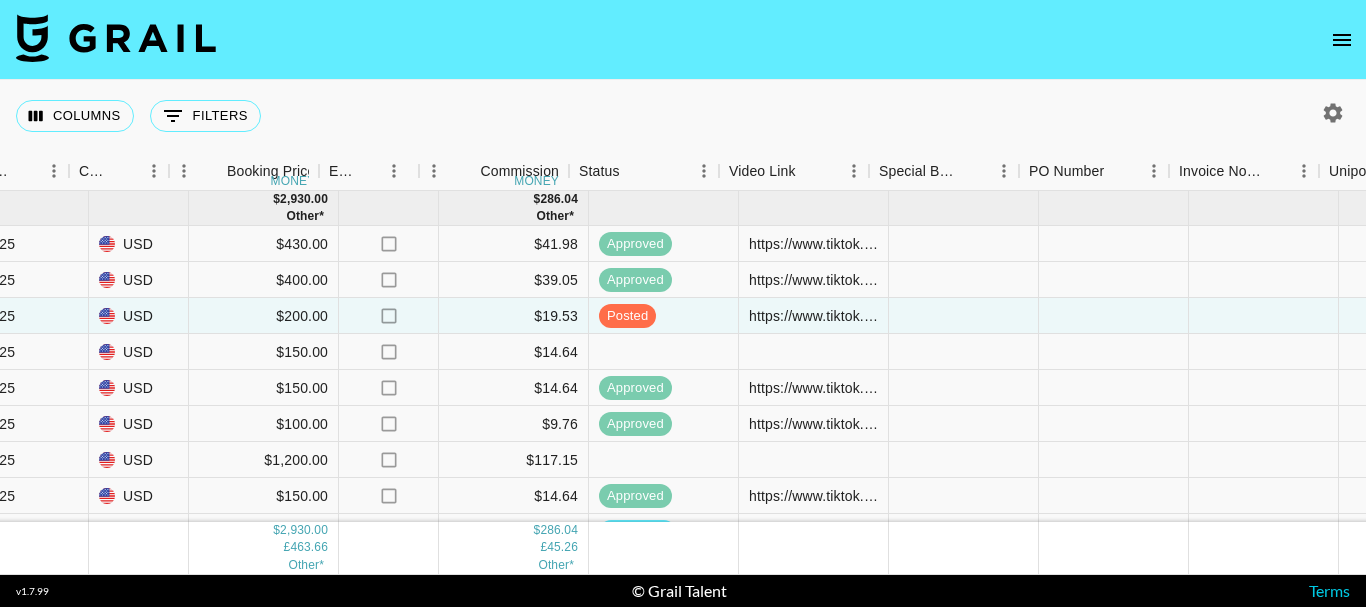 scroll, scrollTop: 0, scrollLeft: 1149, axis: horizontal 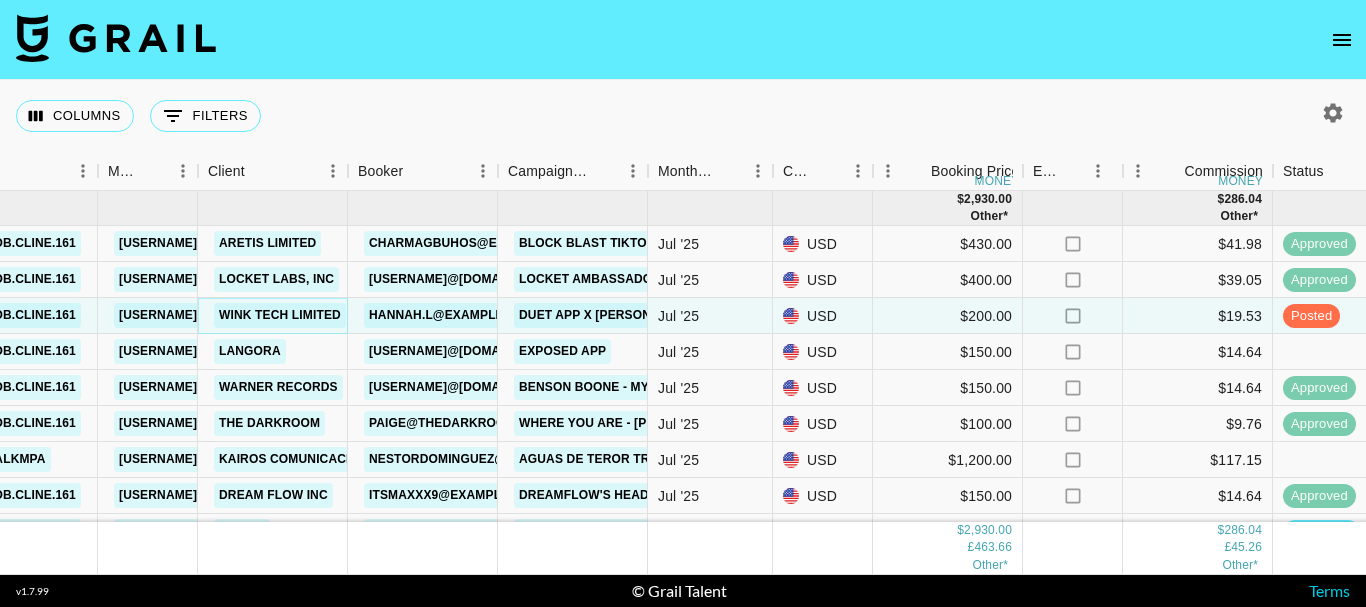 click on "Wink Tech Limited" at bounding box center [280, 315] 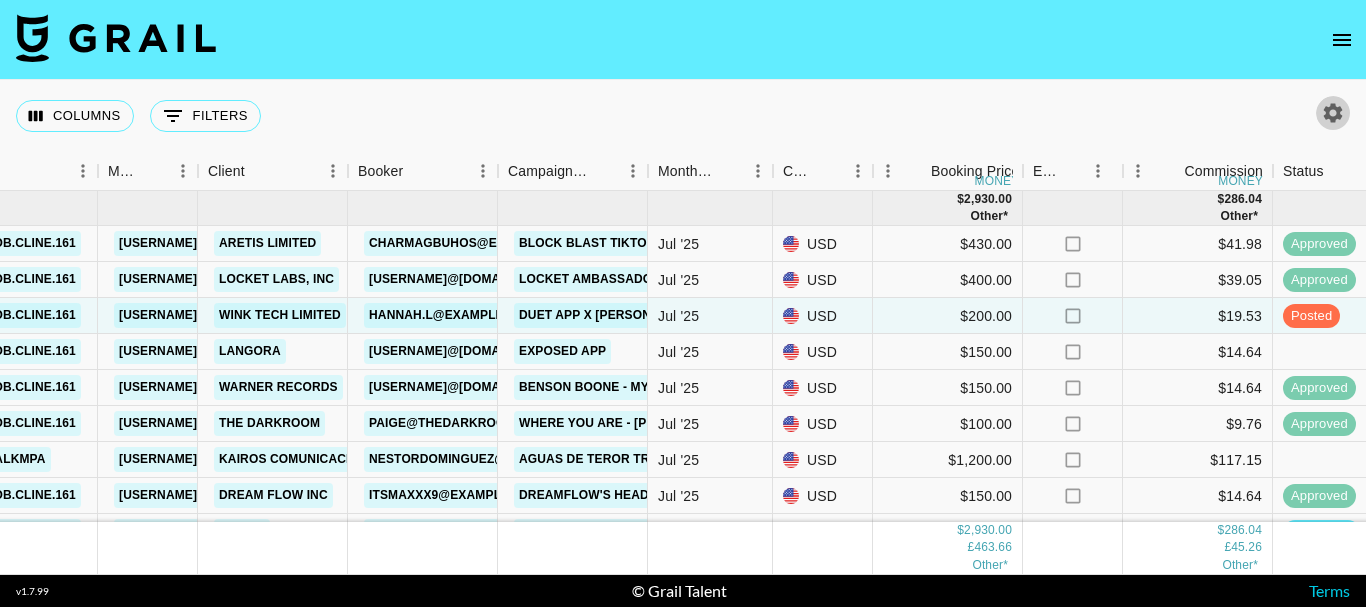 click 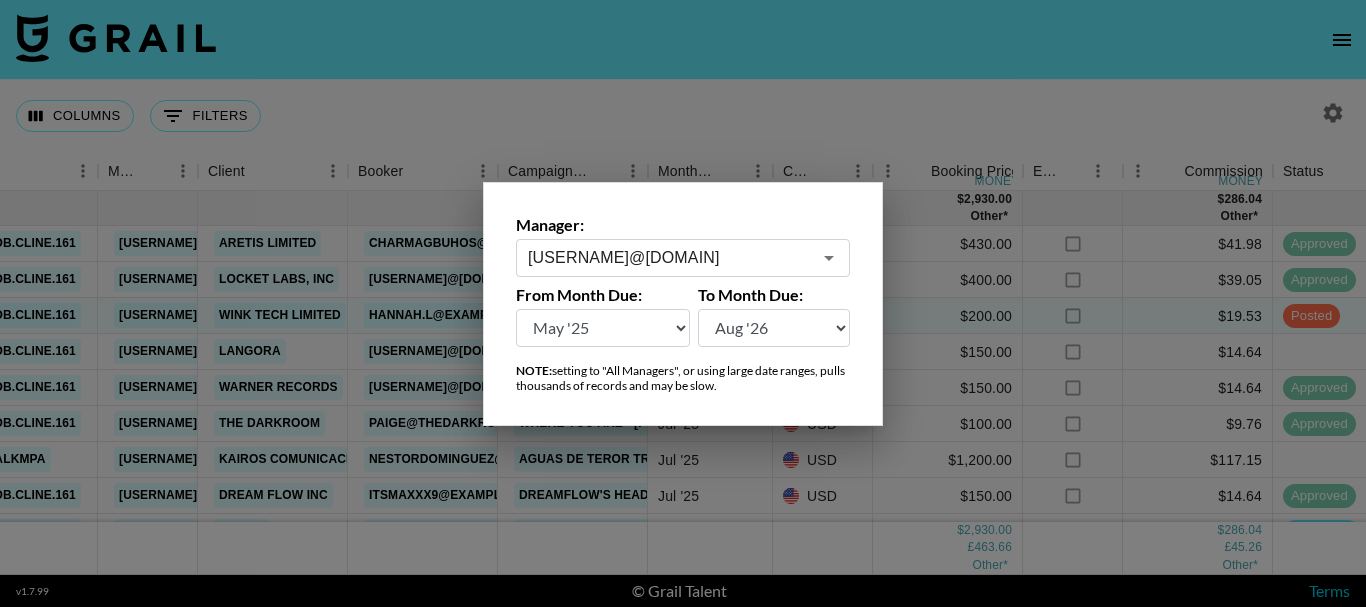 click on "[USERNAME]@[DOMAIN]" at bounding box center (683, 258) 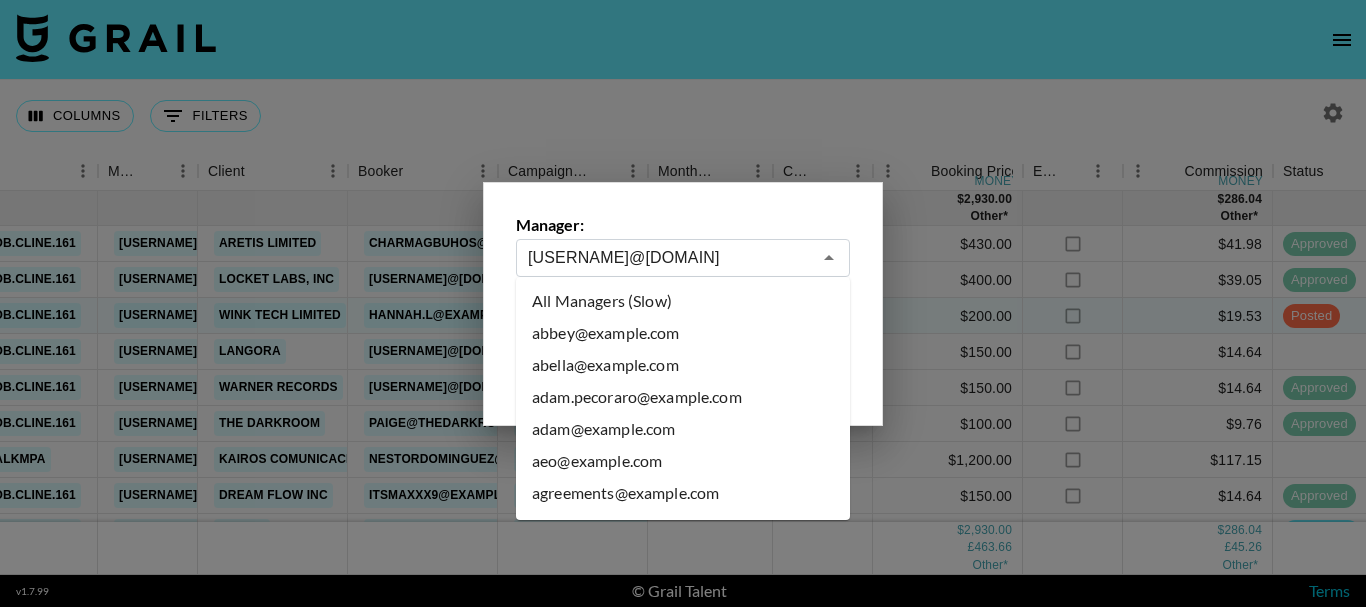 scroll, scrollTop: 2741, scrollLeft: 0, axis: vertical 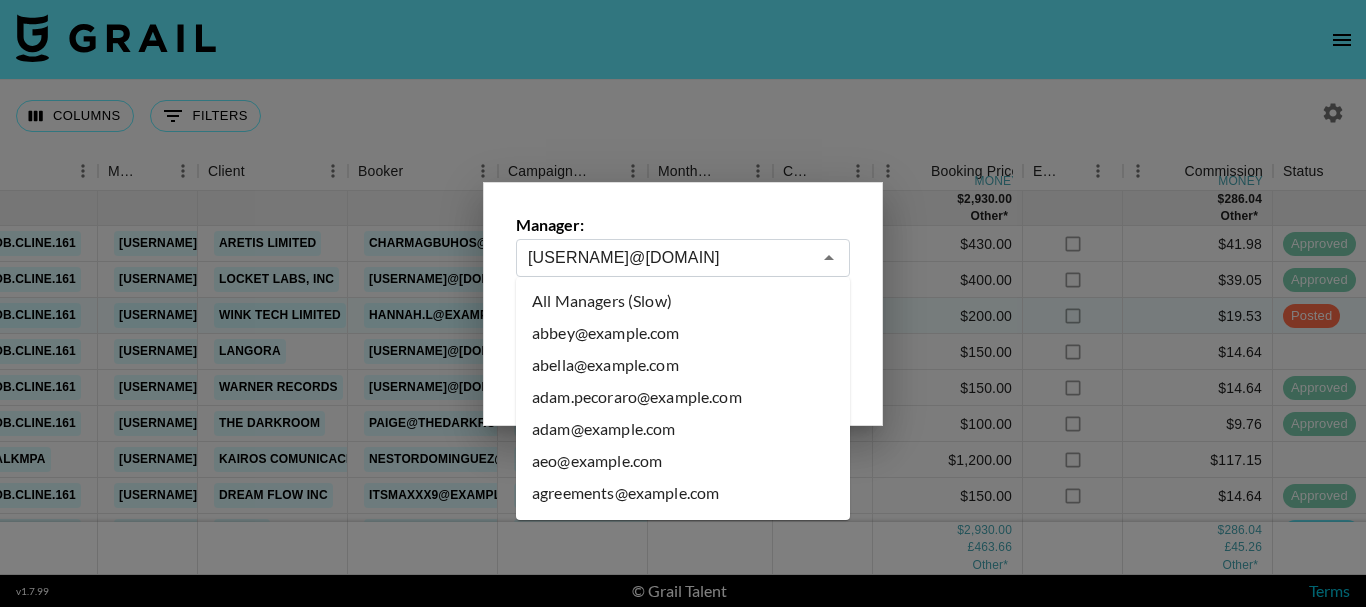 click on "abbey@example.com" at bounding box center (683, 333) 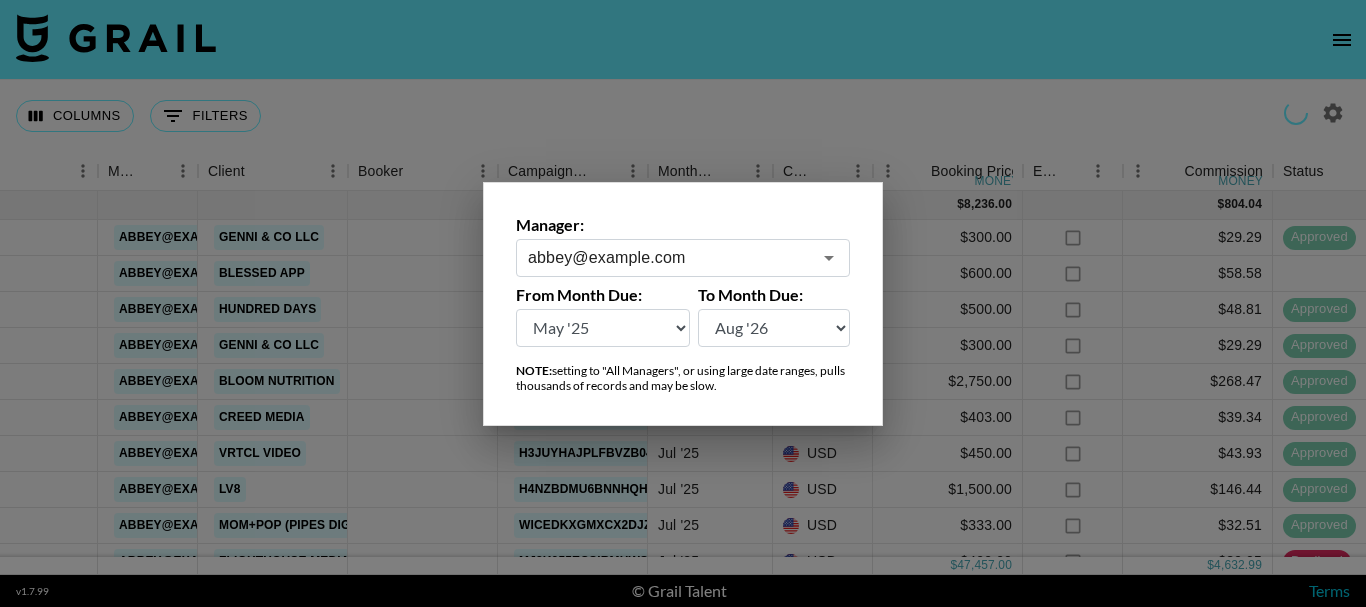 click 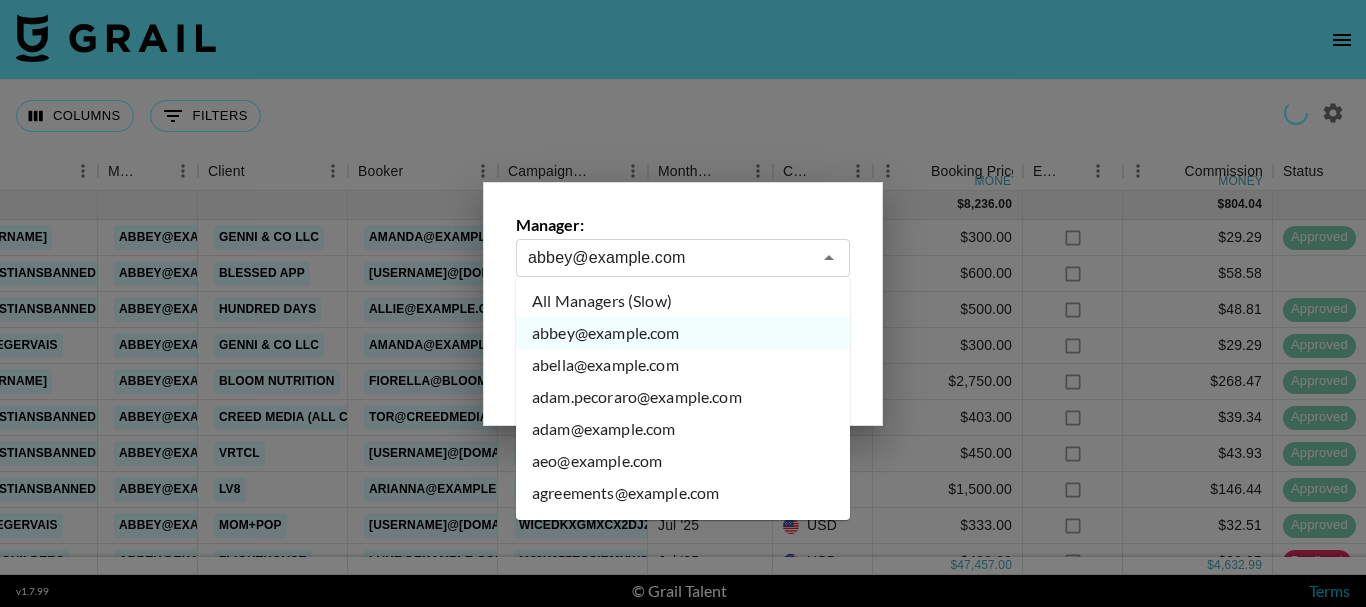 click on "All Managers (Slow)" at bounding box center (683, 301) 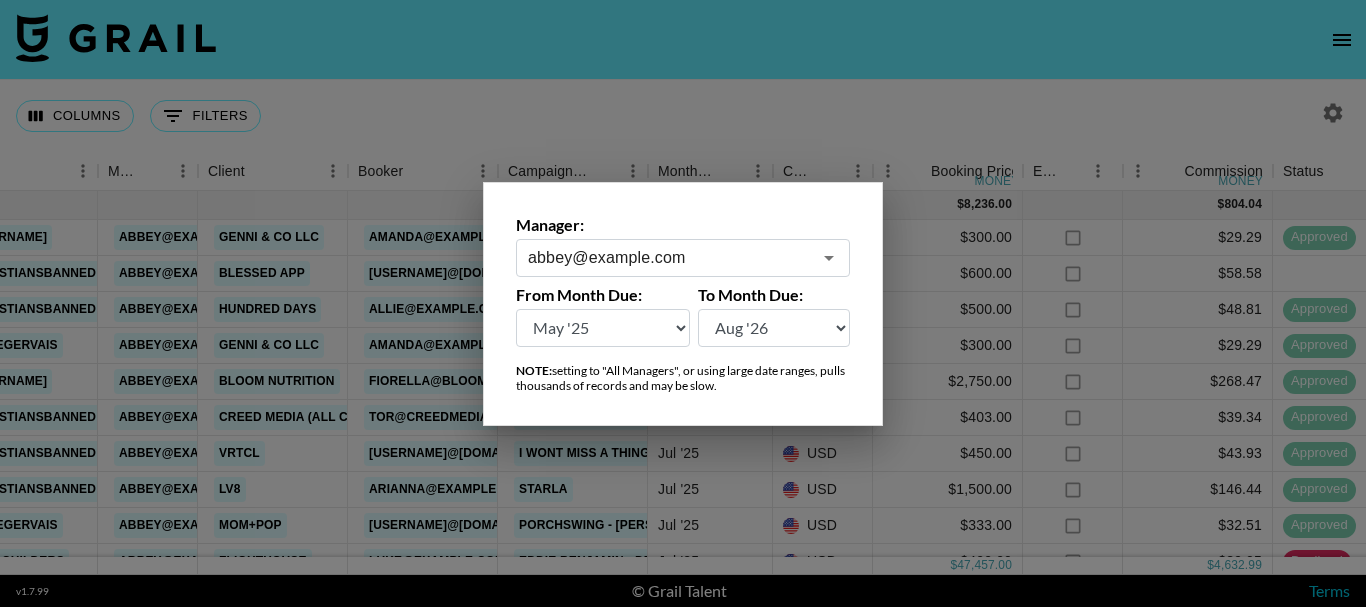 type on "All Managers (Slow)" 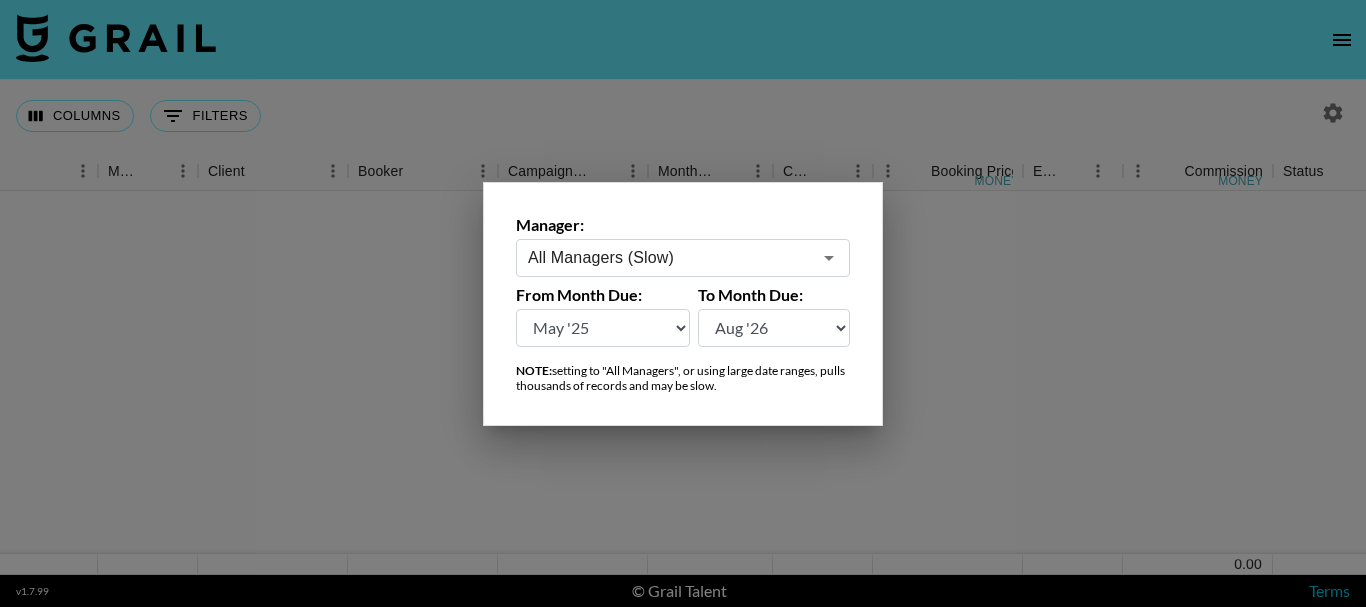click at bounding box center [683, 303] 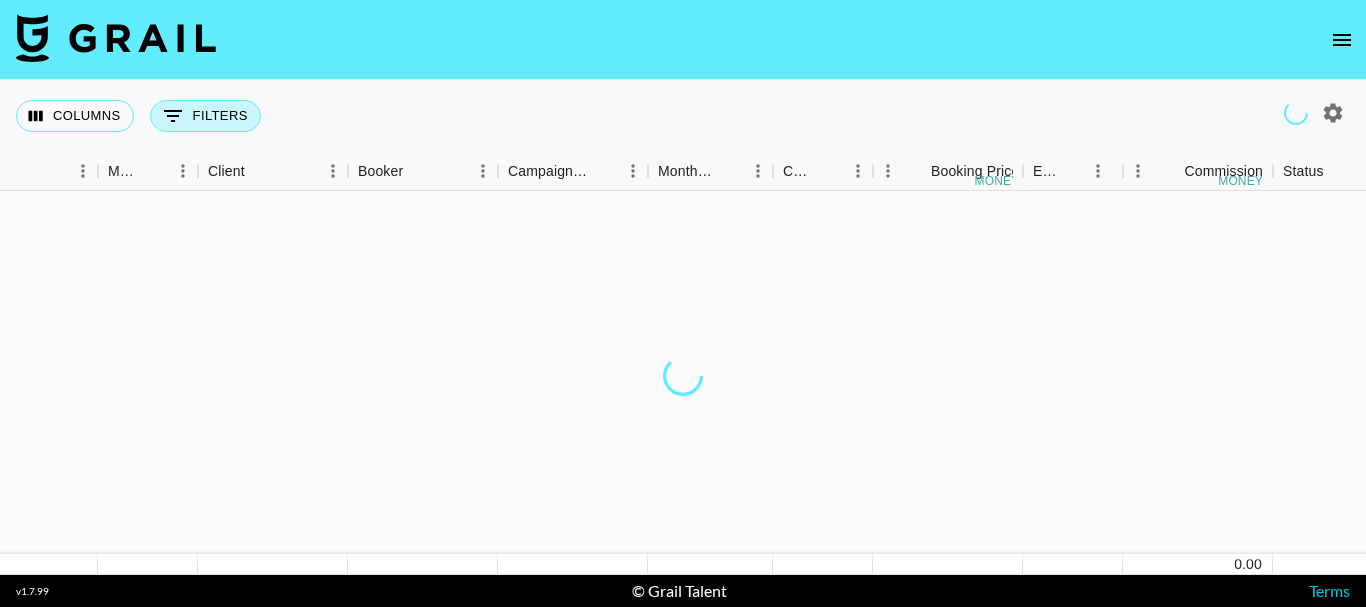 click on "0 Filters" at bounding box center [205, 116] 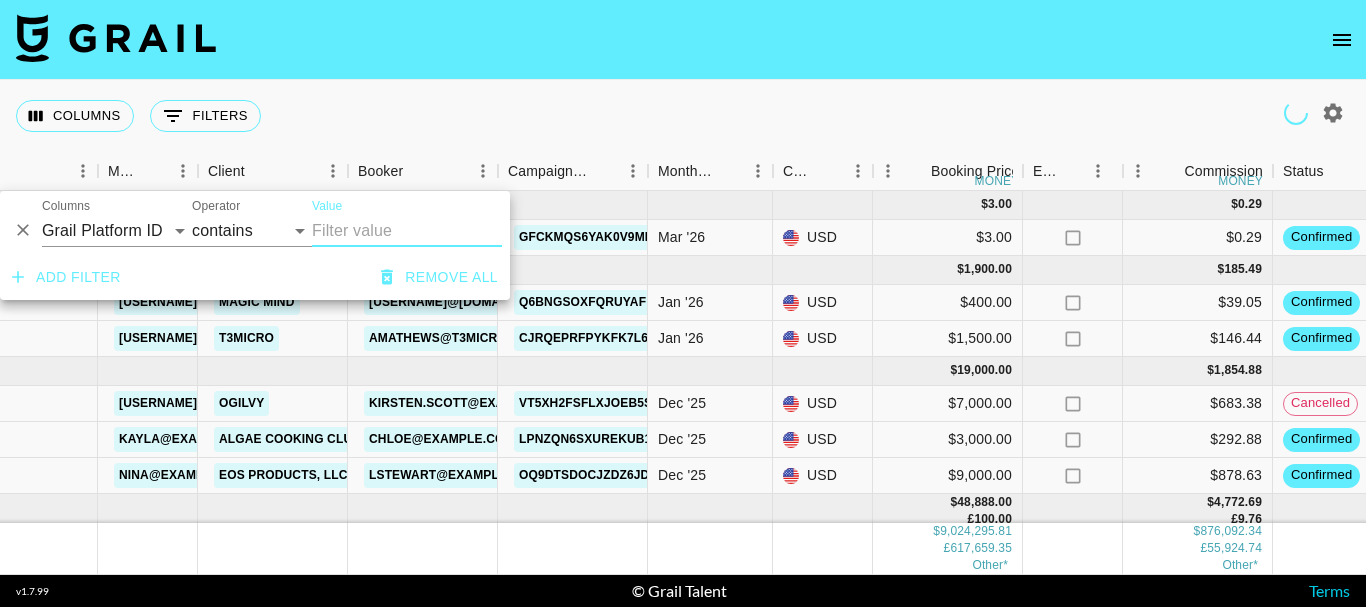 click on "Add filter" at bounding box center (66, 277) 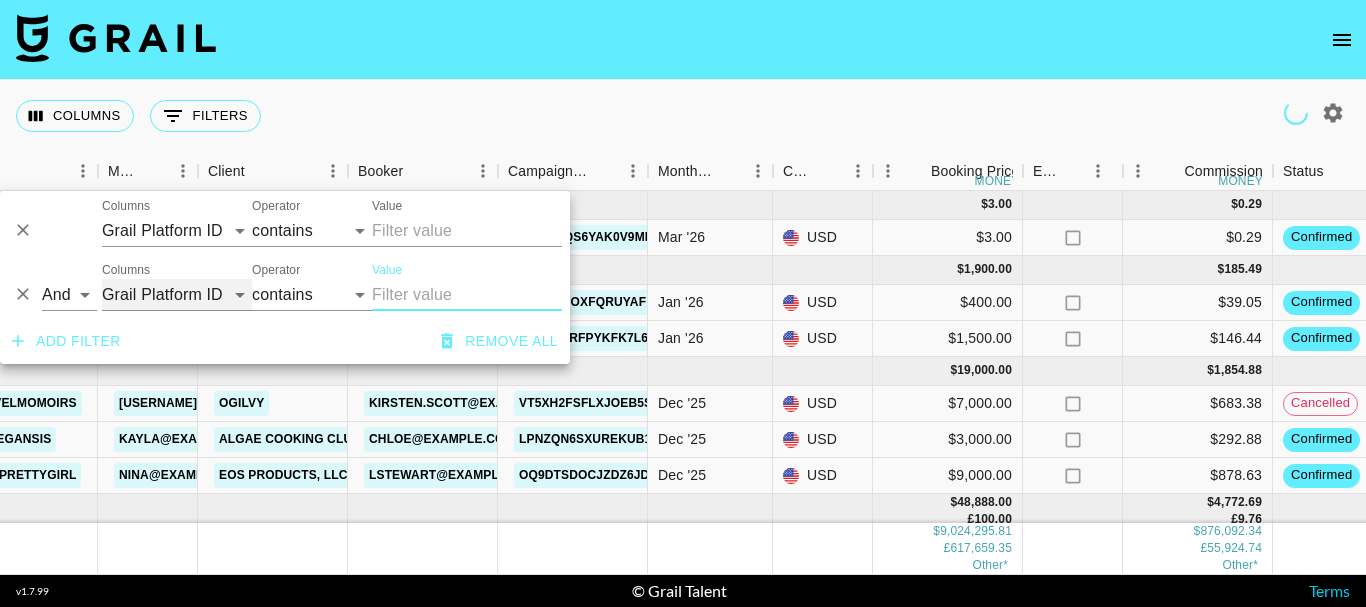 click on "Grail Platform ID Airtable ID Talent Manager Client Booker Campaign (Type) Date Created Created by Grail Team Month Due Currency Booking Price Creator Commmission Override External Commission Expenses: Remove Commission? Commission Status Video Link Boost Code Special Booking Type PO Number Invoice Notes Uniport Contact Email Contract File Payment Sent Payment Sent Date Invoice Link" at bounding box center (177, 295) 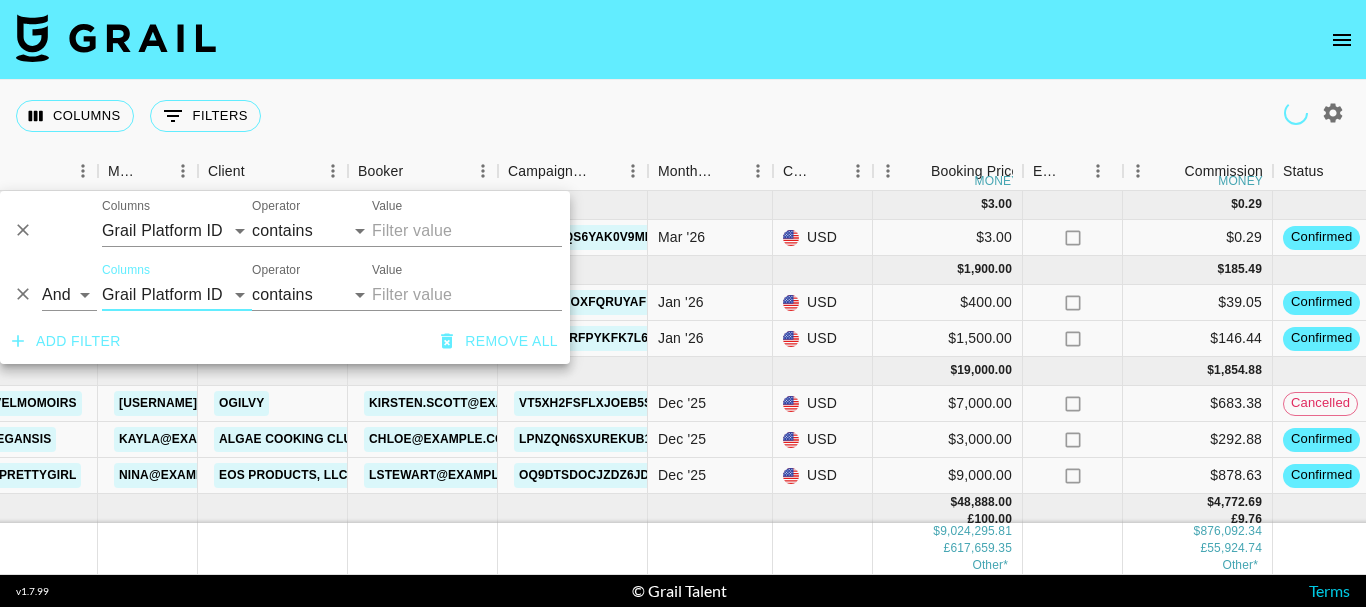 click 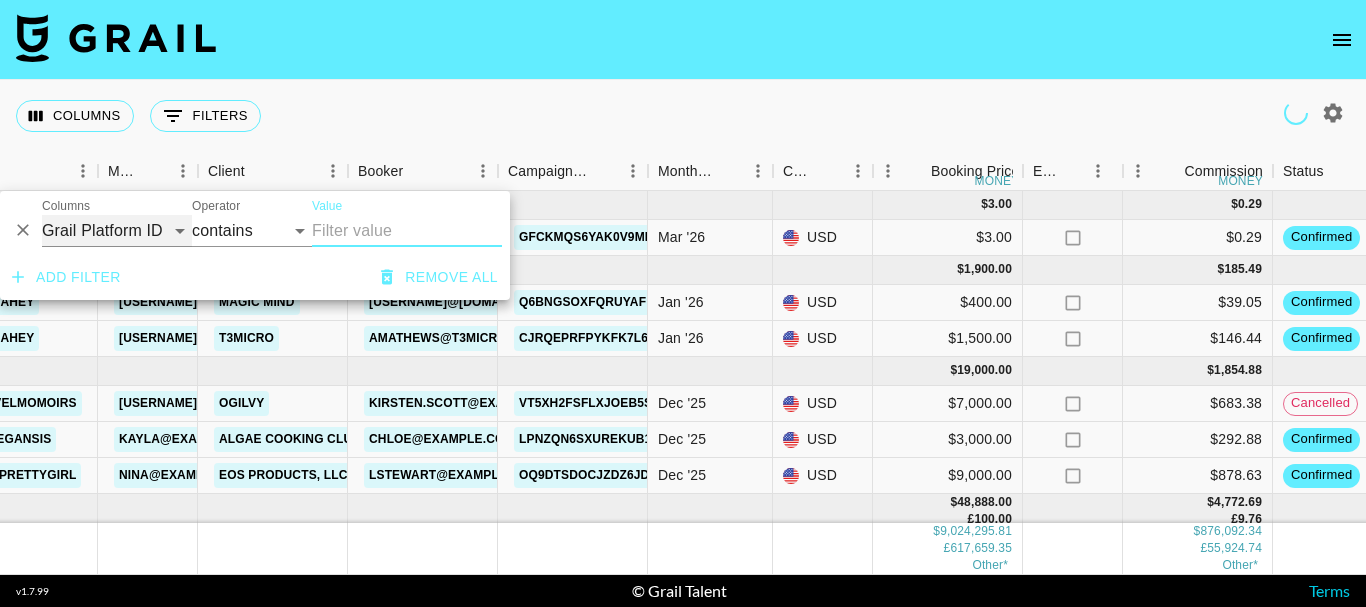 click on "Grail Platform ID Airtable ID Talent Manager Client Booker Campaign (Type) Date Created Created by Grail Team Month Due Currency Booking Price Creator Commmission Override External Commission Expenses: Remove Commission? Commission Status Video Link Boost Code Special Booking Type PO Number Invoice Notes Uniport Contact Email Contract File Payment Sent Payment Sent Date Invoice Link" at bounding box center (117, 231) 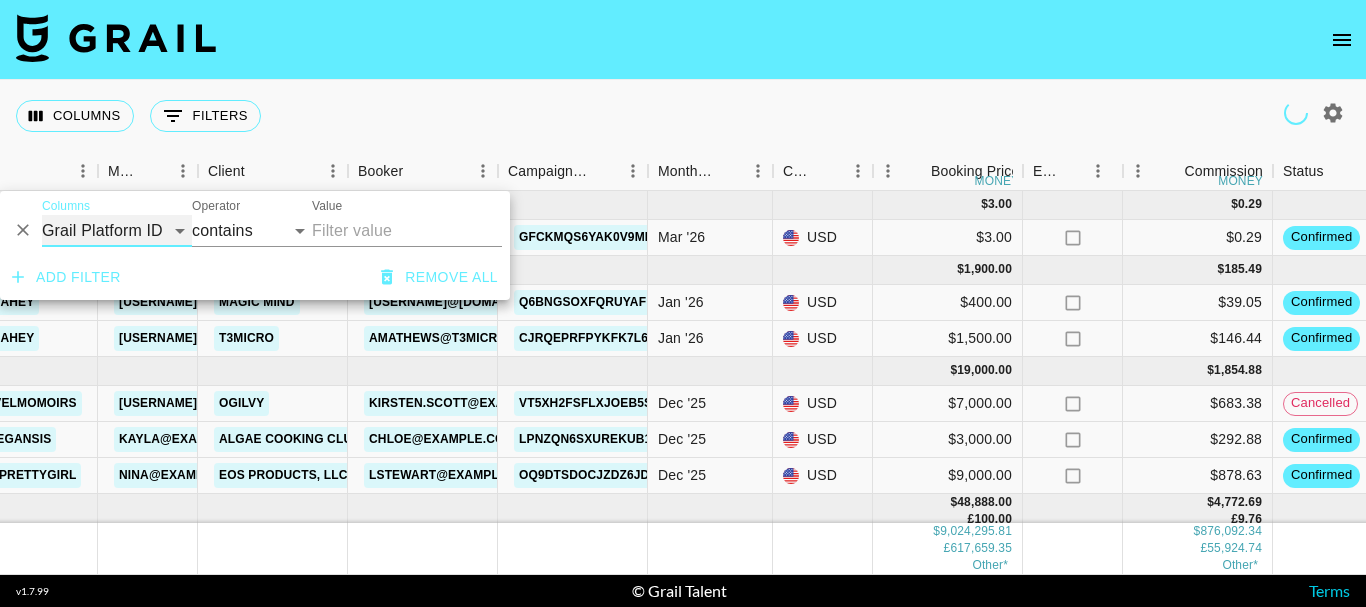 select on "bookerId" 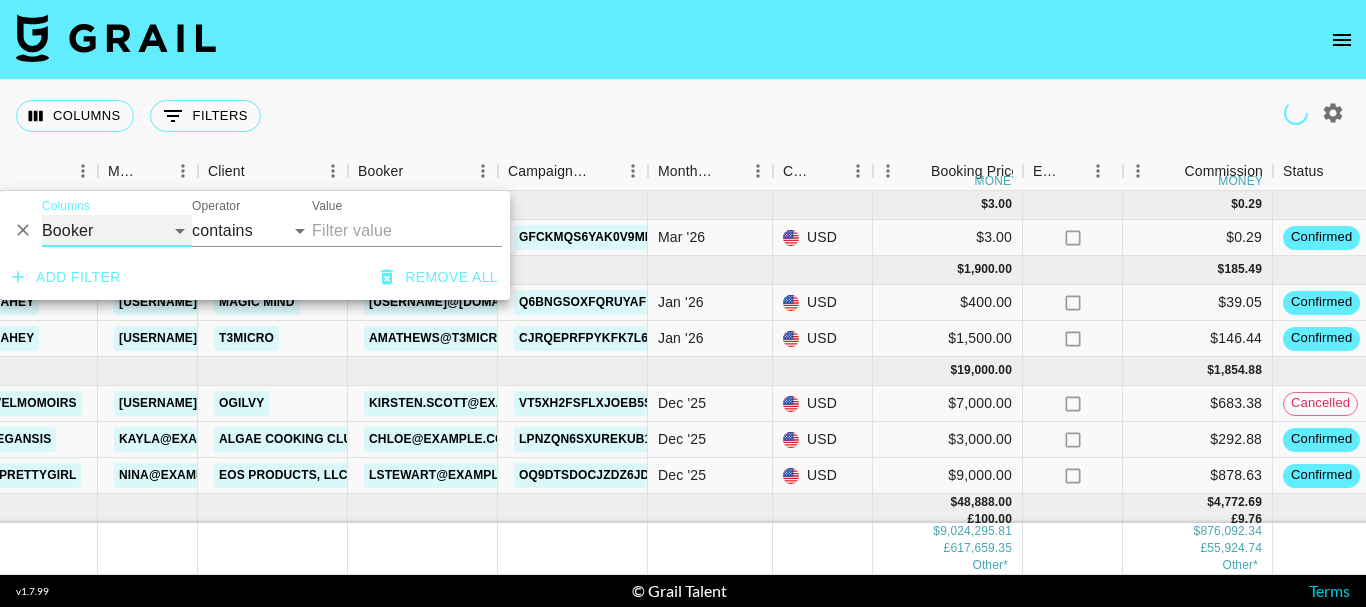 click on "Grail Platform ID Airtable ID Talent Manager Client Booker Campaign (Type) Date Created Created by Grail Team Month Due Currency Booking Price Creator Commmission Override External Commission Expenses: Remove Commission? Commission Status Video Link Boost Code Special Booking Type PO Number Invoice Notes Uniport Contact Email Contract File Payment Sent Payment Sent Date Invoice Link" at bounding box center [117, 231] 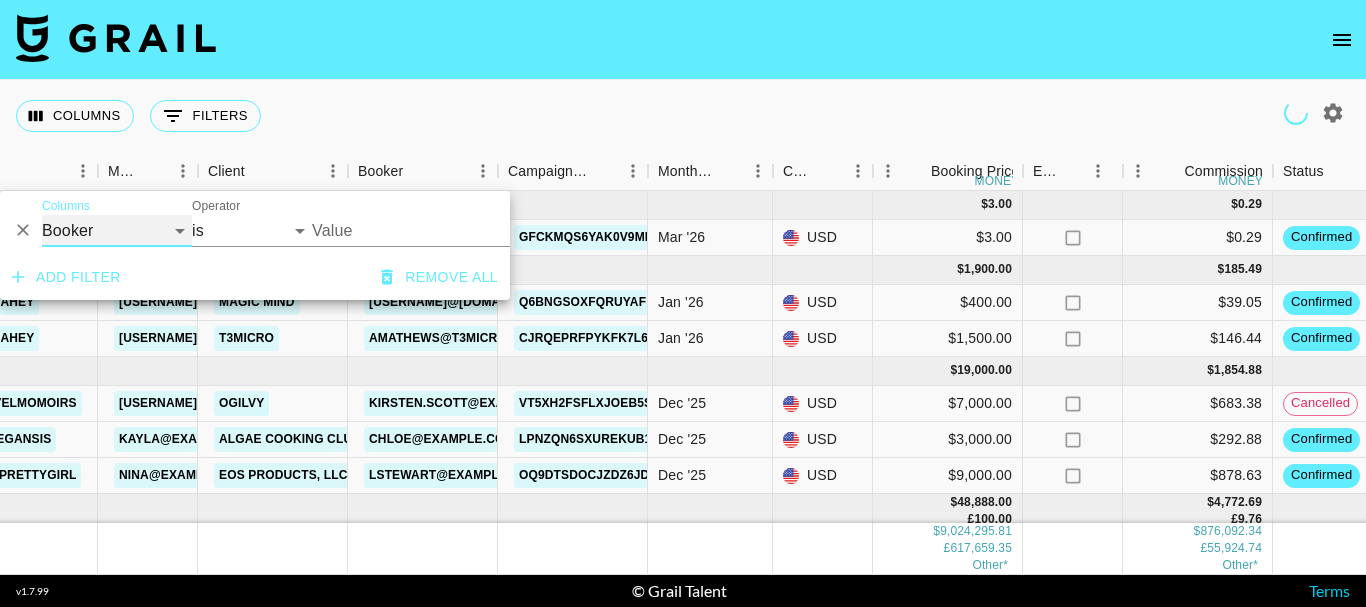 click on "Grail Platform ID Airtable ID Talent Manager Client Booker Campaign (Type) Date Created Created by Grail Team Month Due Currency Booking Price Creator Commmission Override External Commission Expenses: Remove Commission? Commission Status Video Link Boost Code Special Booking Type PO Number Invoice Notes Uniport Contact Email Contract File Payment Sent Payment Sent Date Invoice Link" at bounding box center [117, 231] 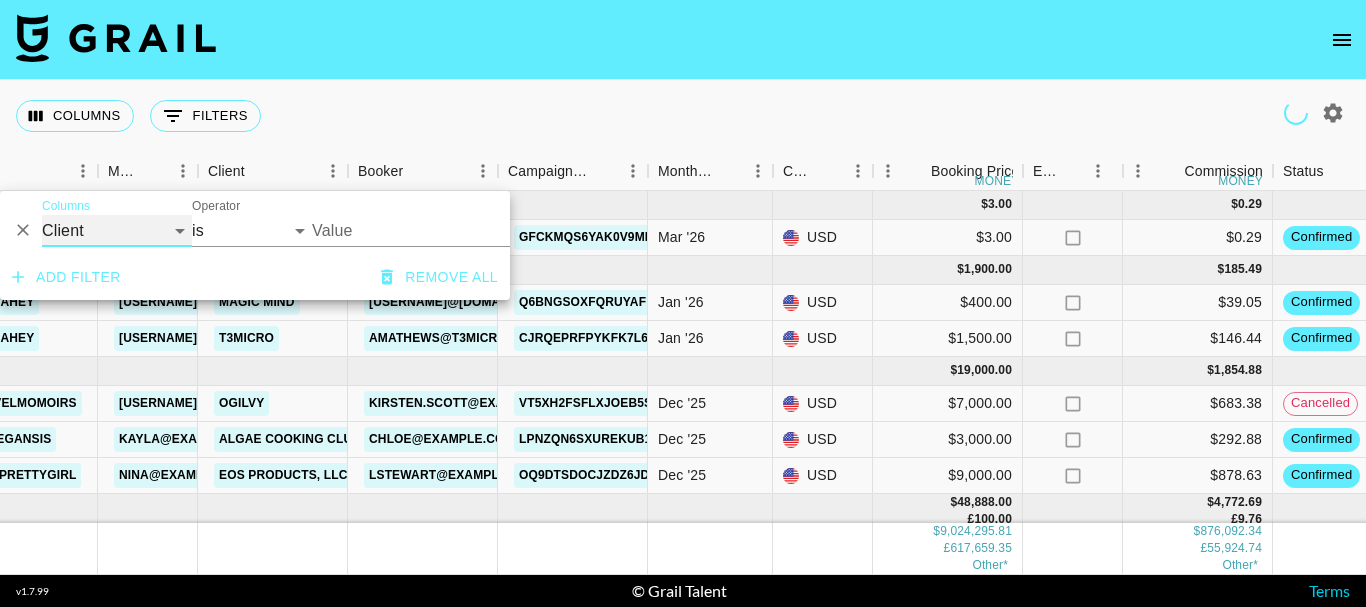 click on "Grail Platform ID Airtable ID Talent Manager Client Booker Campaign (Type) Date Created Created by Grail Team Month Due Currency Booking Price Creator Commmission Override External Commission Expenses: Remove Commission? Commission Status Video Link Boost Code Special Booking Type PO Number Invoice Notes Uniport Contact Email Contract File Payment Sent Payment Sent Date Invoice Link" at bounding box center [117, 231] 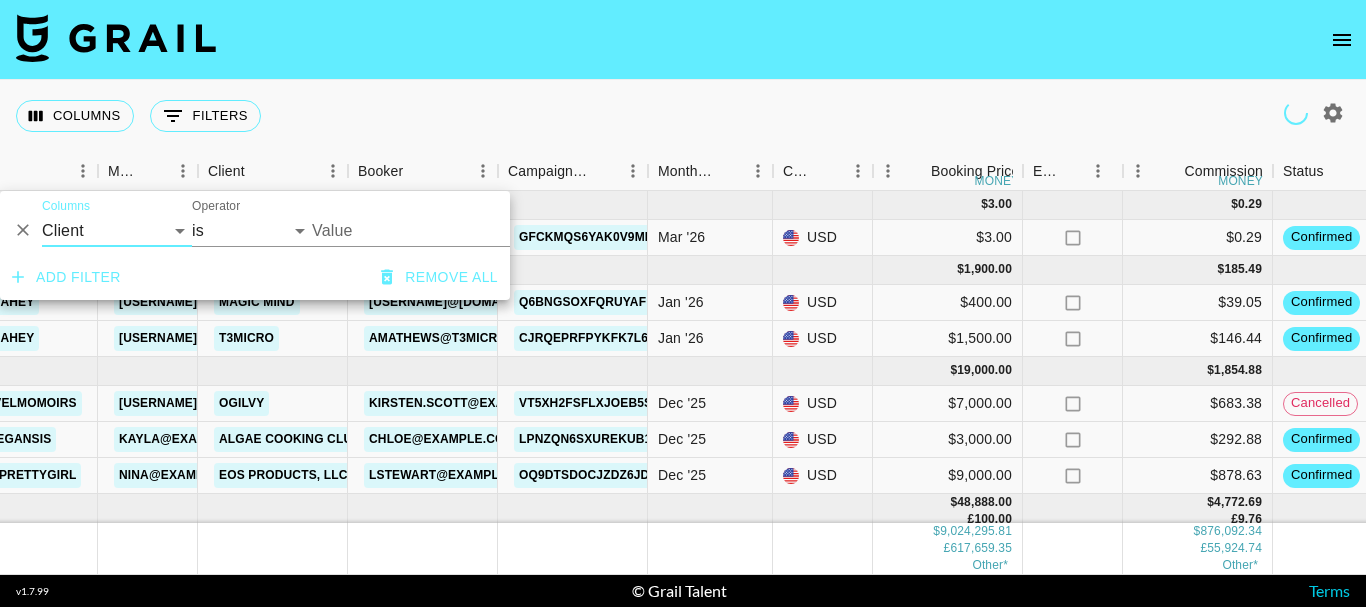 click on "Value" at bounding box center [447, 230] 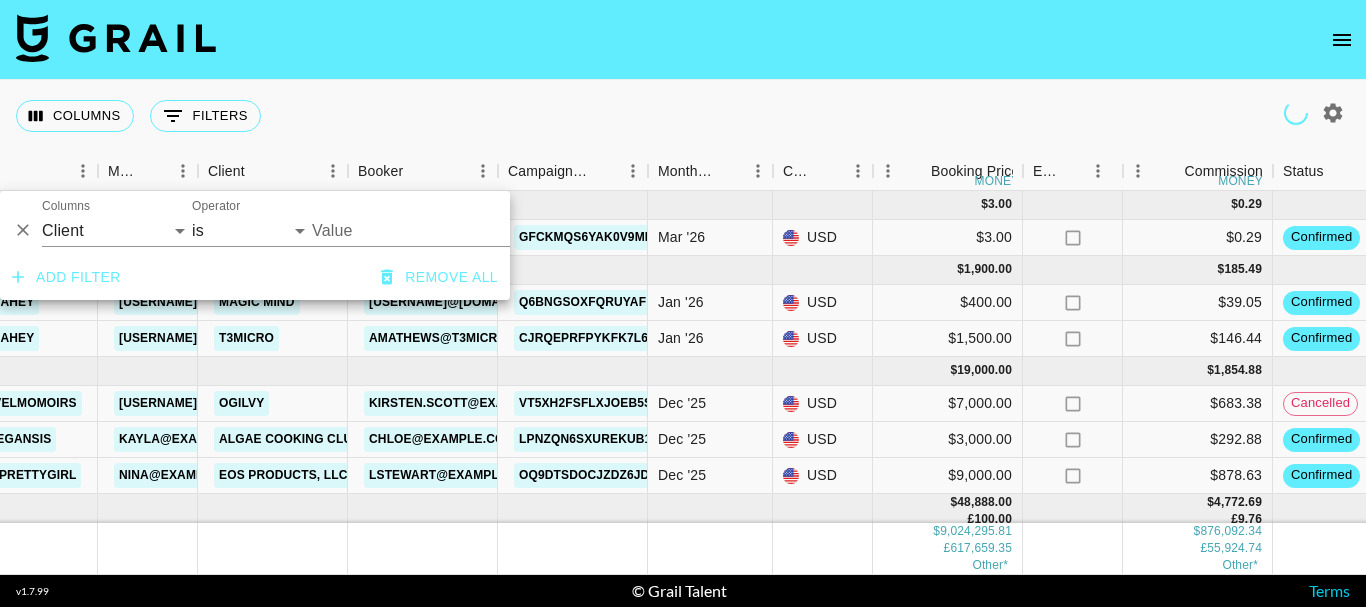 click on "Value" at bounding box center [447, 230] 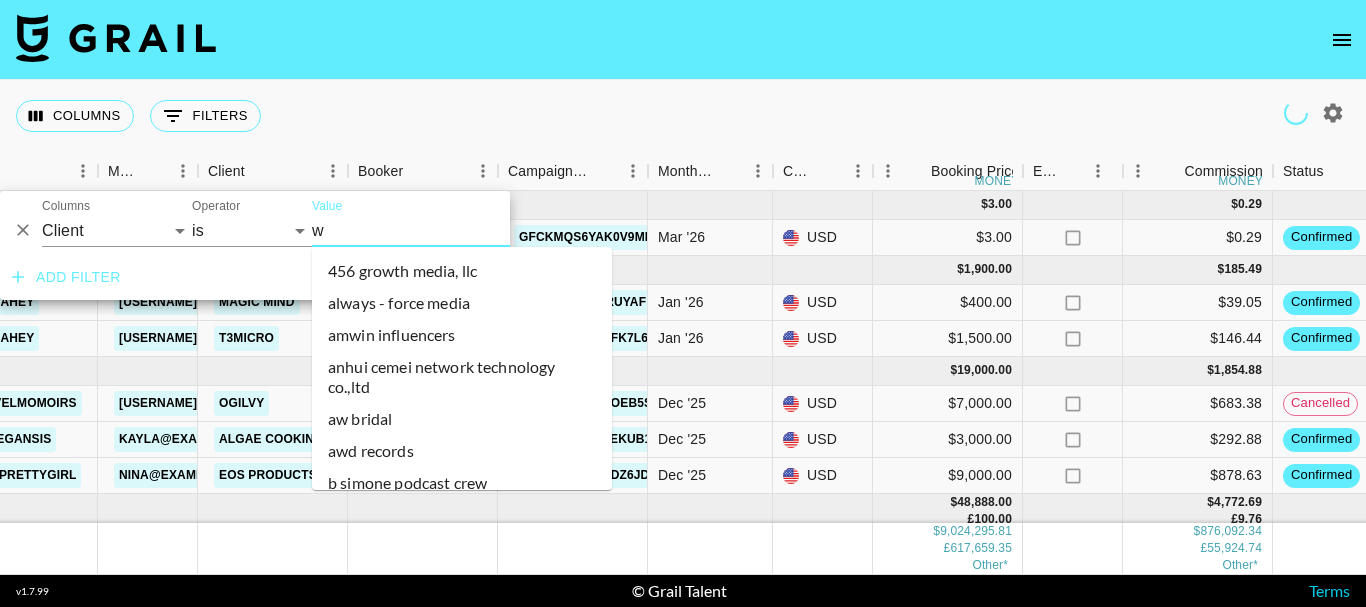 type on "wi" 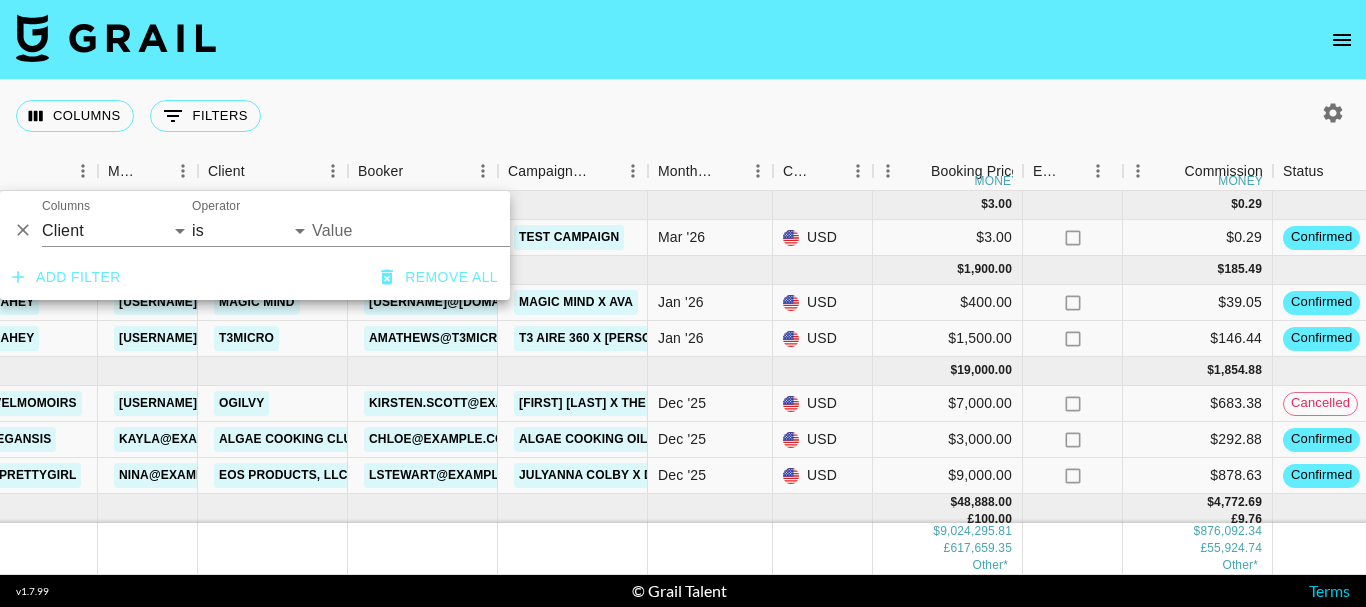 click on "Value" at bounding box center [447, 230] 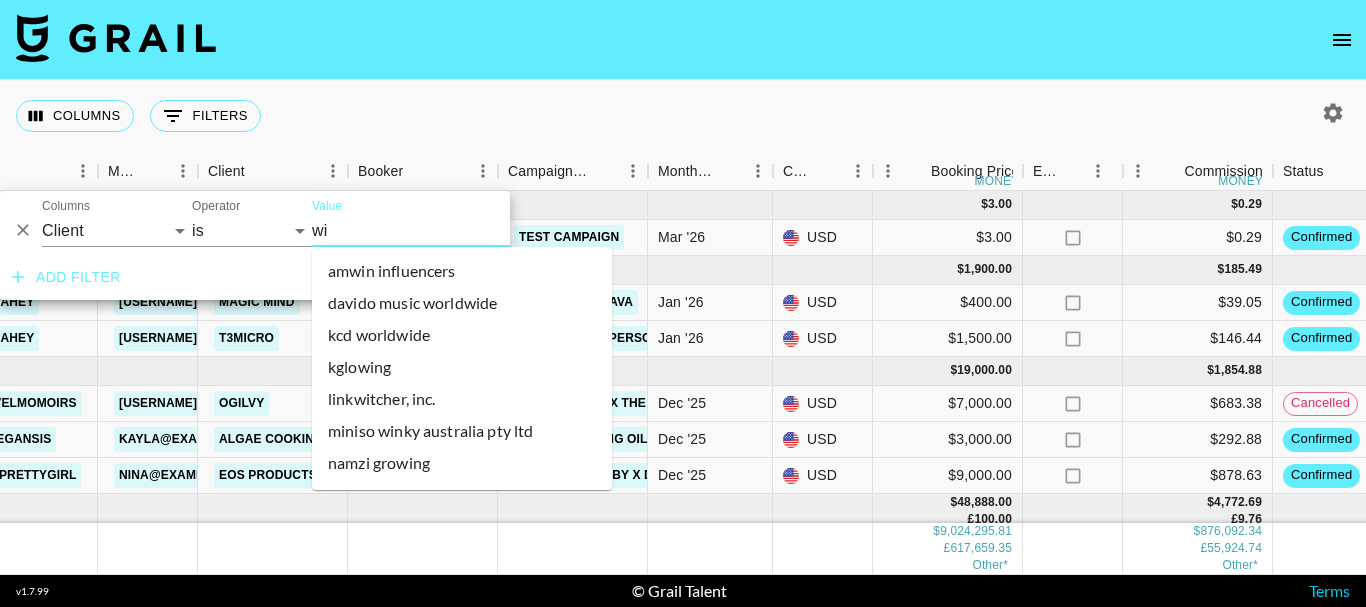 type on "win" 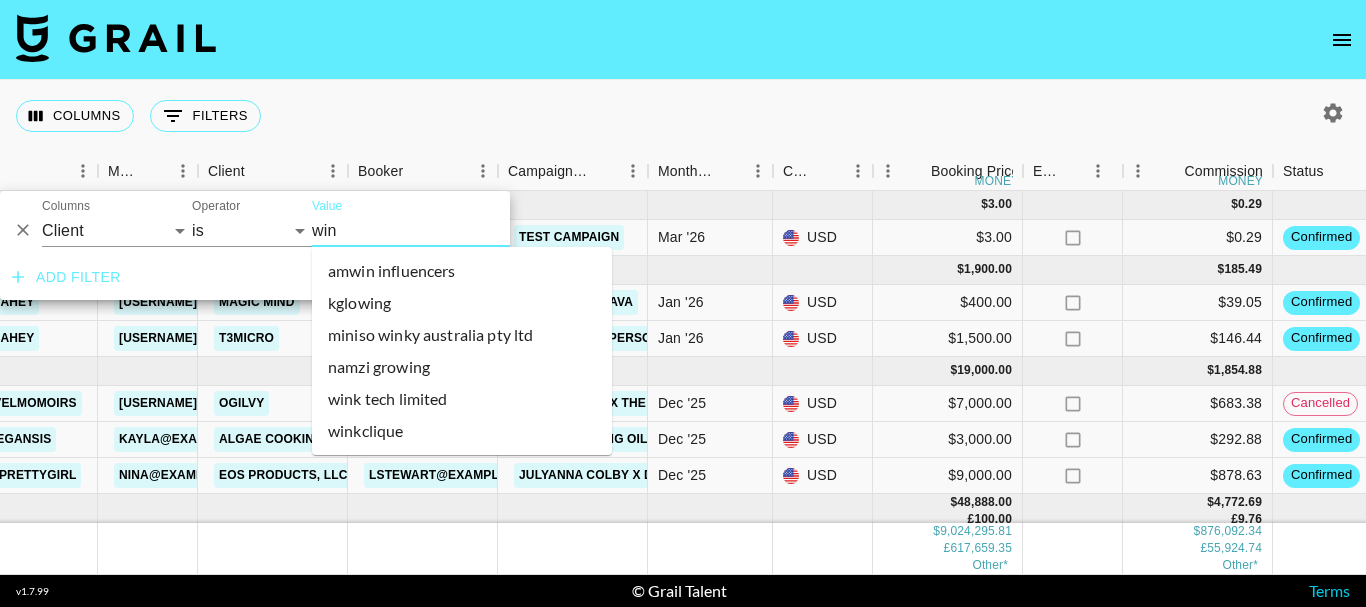 click on "wink tech limited" at bounding box center (462, 399) 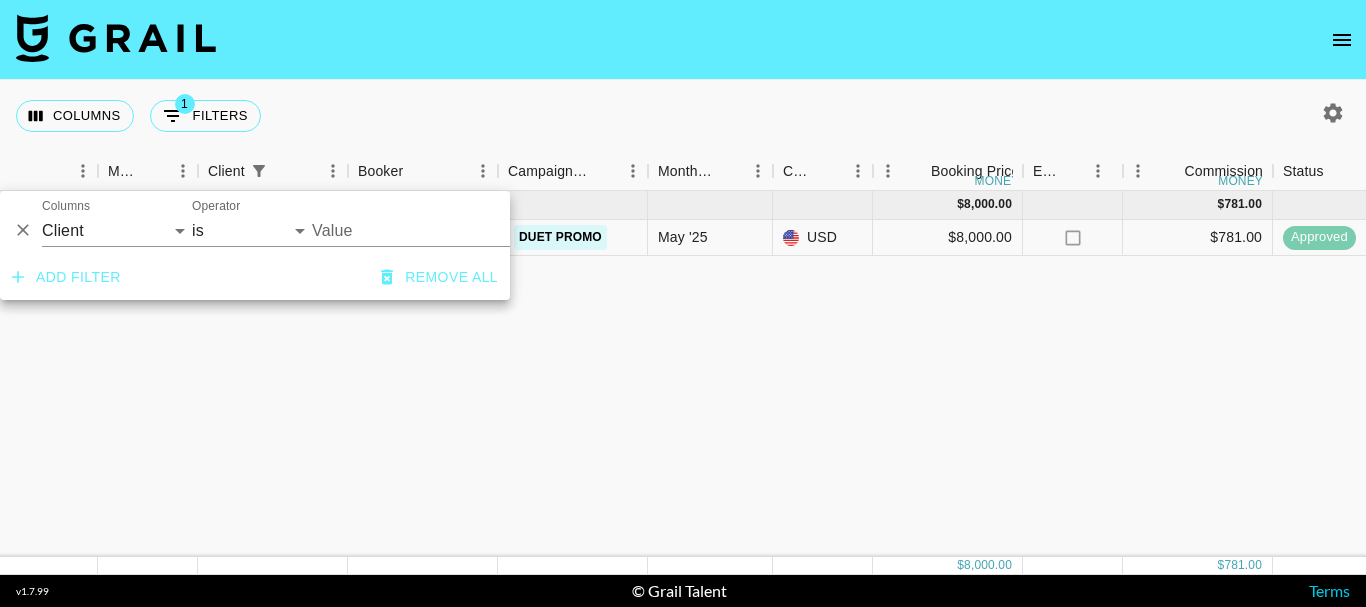 type on "WINK TECH LIMITED" 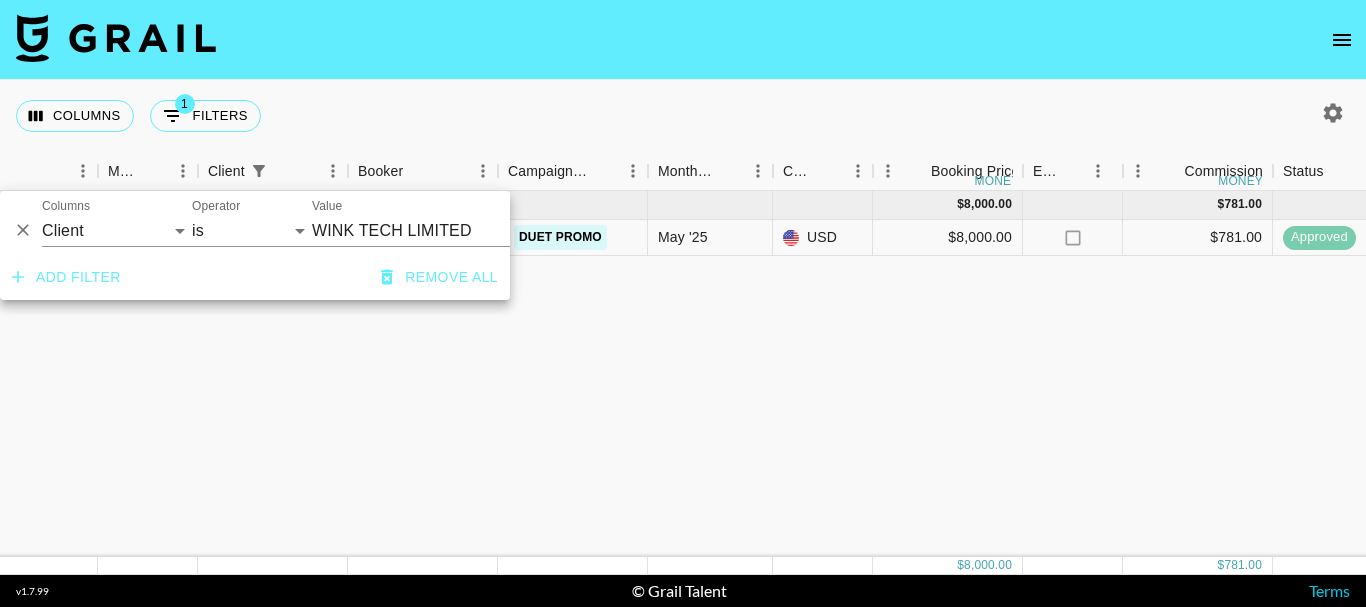 click on "May '25  ( 1 ) $ 8,000.00 $ 781.00 rec[ID] [USERNAME] [USERNAME]@[DOMAIN] WINK TECH LIMITED [USERNAME]@[DOMAIN] duet promo May '25  USD $8,000.00 no $781.00 approved Downpayment Duet SOW_INS&TT_[USERNAME]_20250415.pdf yes [DATE] [URL]" at bounding box center [1193, 374] 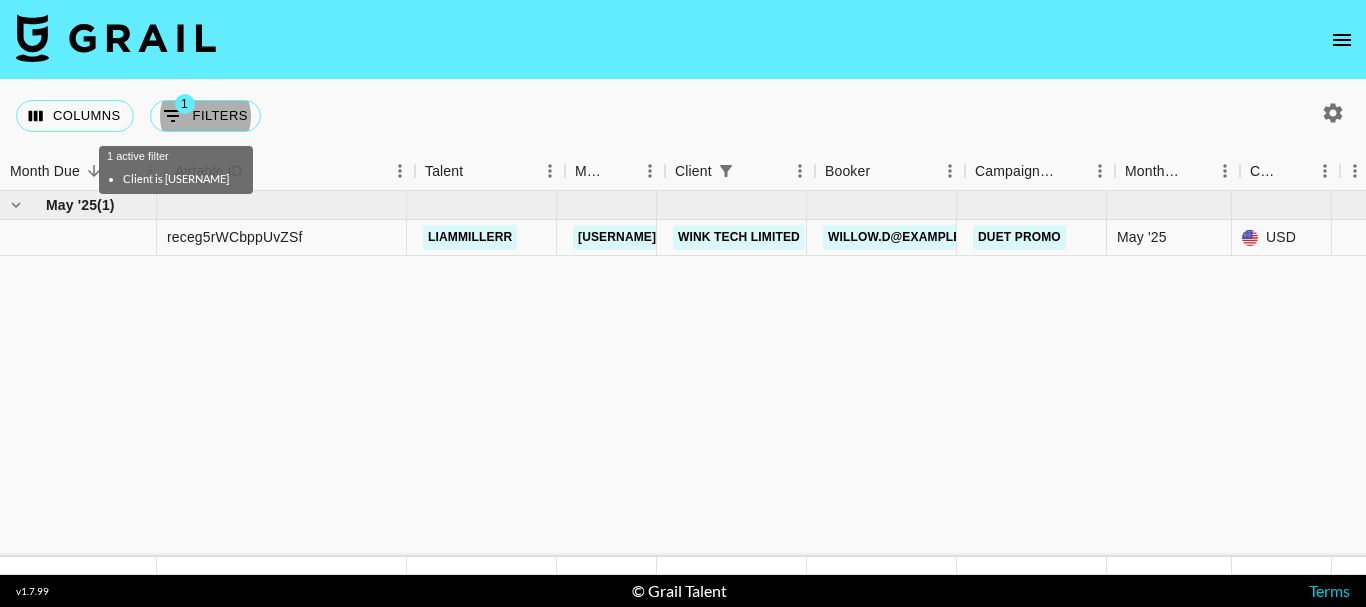 scroll, scrollTop: 0, scrollLeft: 0, axis: both 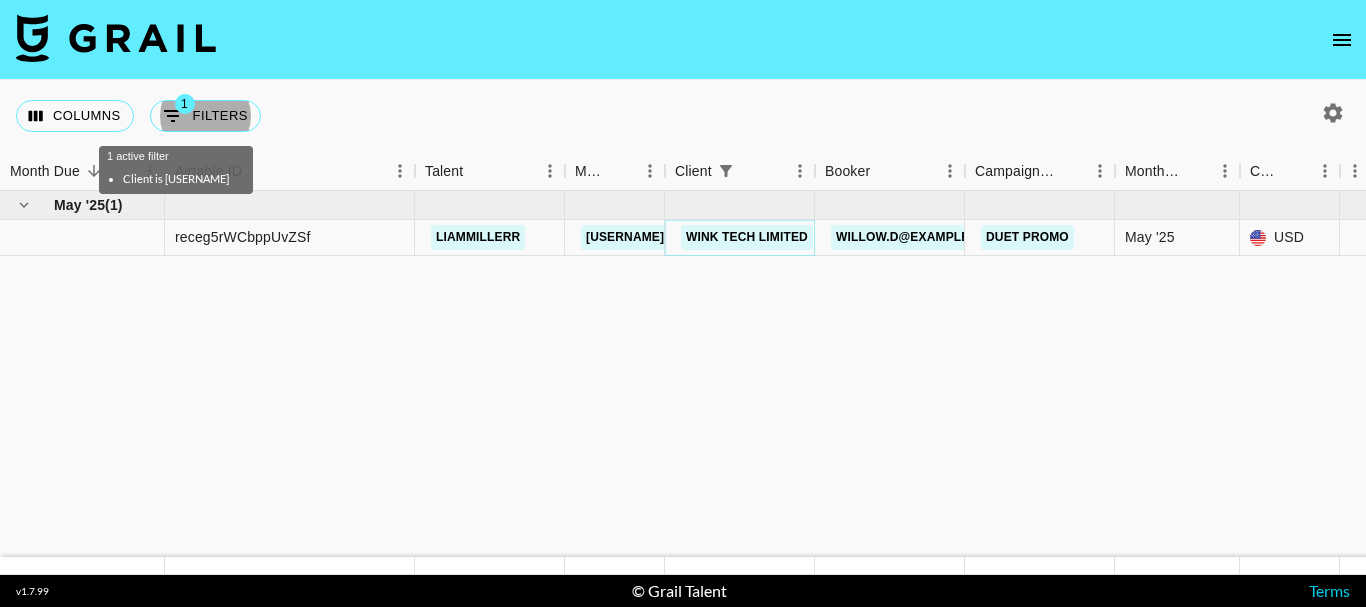 click on "WINK TECH LIMITED" at bounding box center (747, 237) 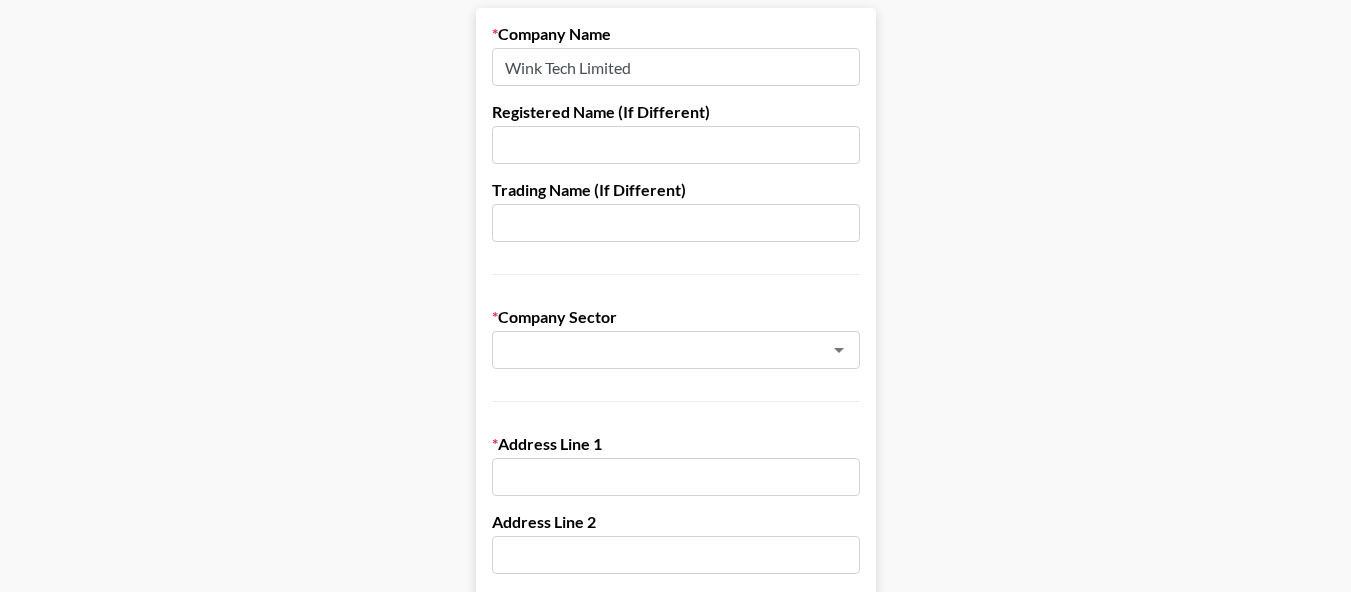 scroll, scrollTop: 500, scrollLeft: 0, axis: vertical 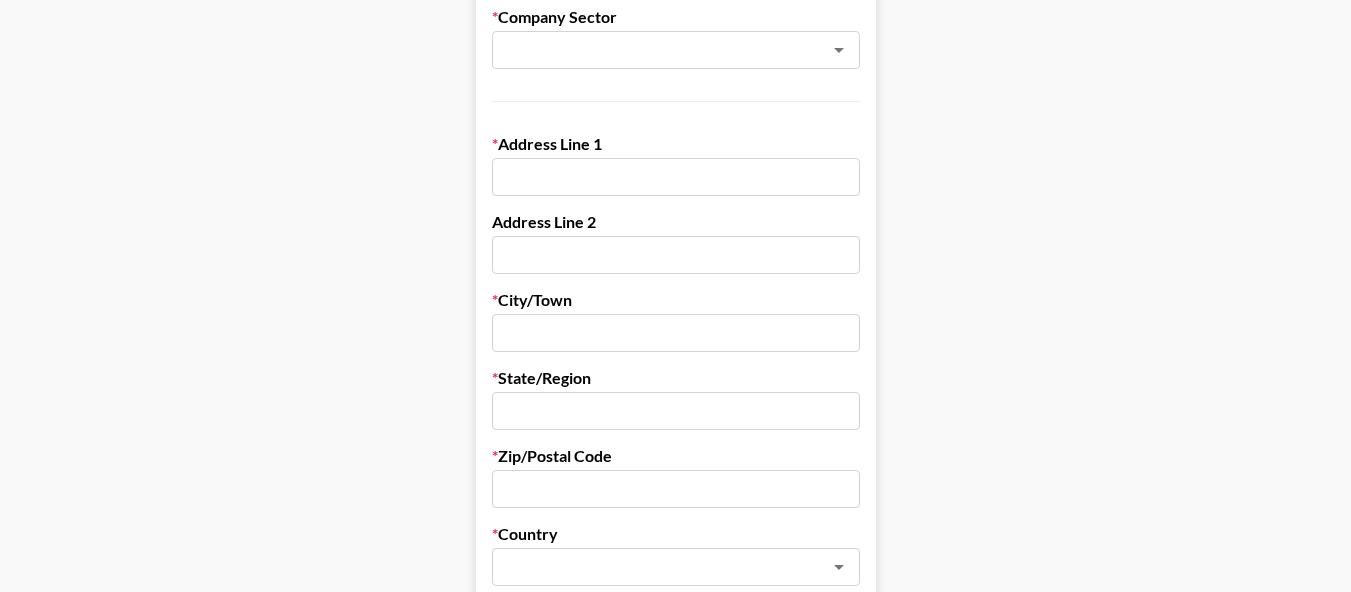 click at bounding box center [676, 177] 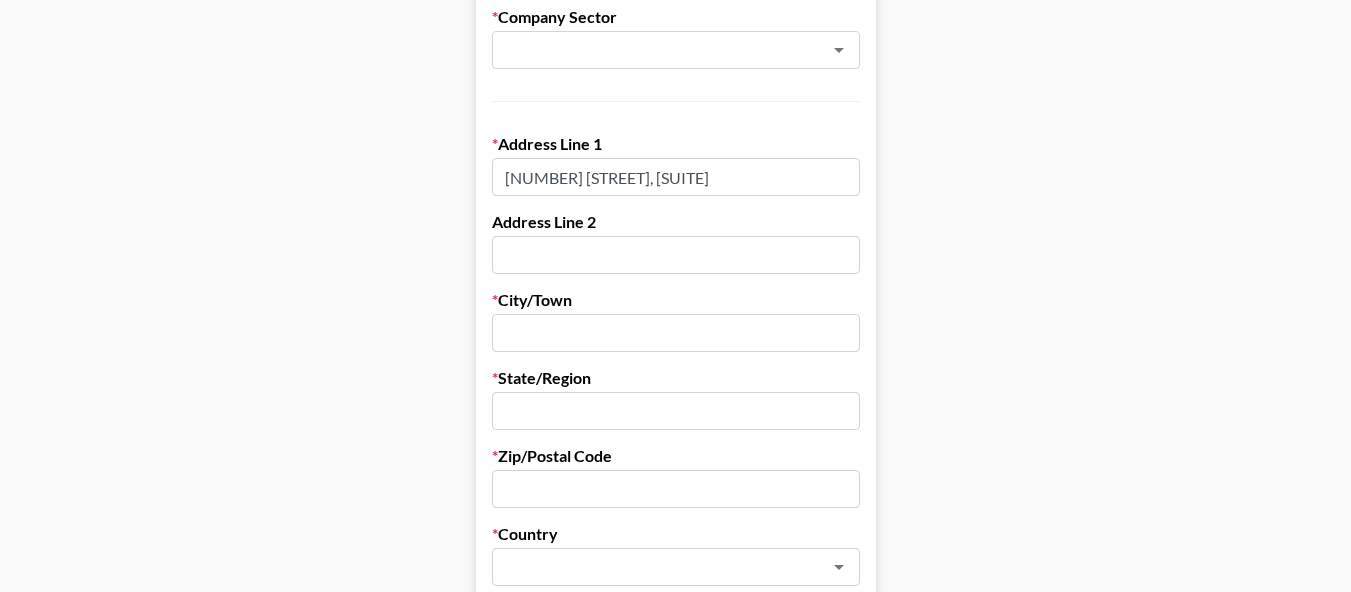 click on "[NUMBER] [STREET], [SUITE]" at bounding box center (676, 177) 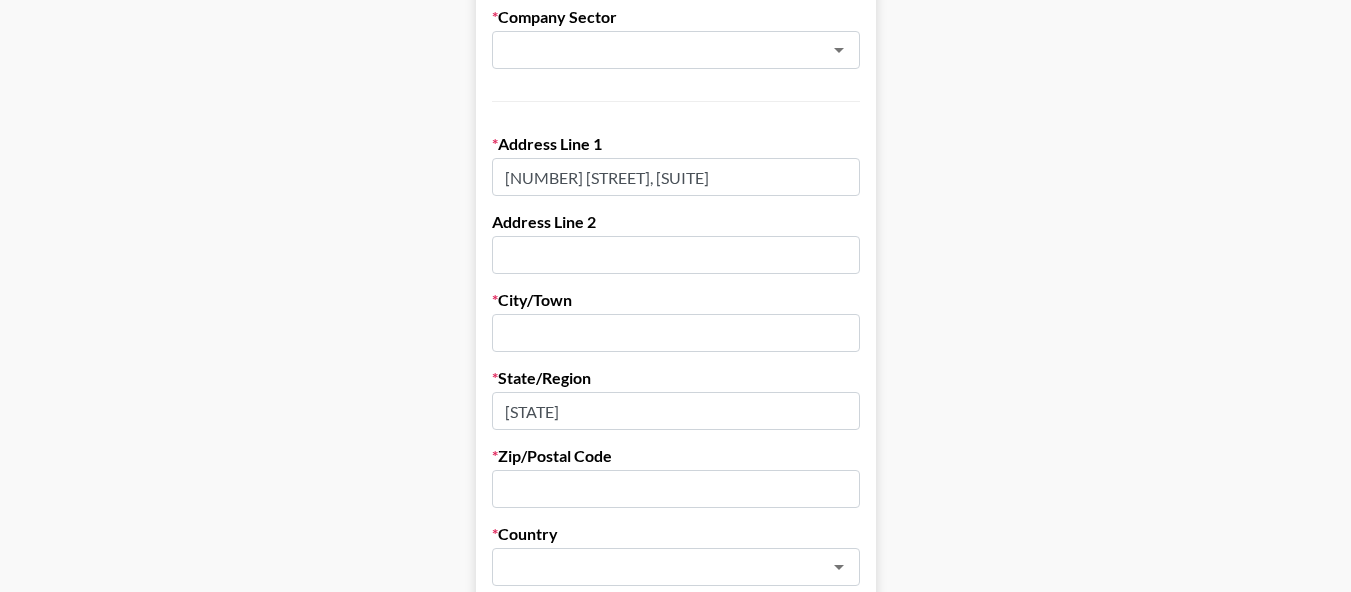 click on "Send New Client Form to Client Copy Link to Client Form Company Name Wink Tech Limited Registered Name (If Different) Trading Name (If Different) Company Sector ​ Address Line 1 [NUMBER] [STREET], [SUITE] Address Line 2 City/Town [CITY] State/Region [STATE] Zip/Postal Code [POSTAL_CODE] Country ​ If you don't have a billing department, enter your own info below instead. Billing/Finance Dep. Email [EMAIL] Billing/Finance Dep. Phone Number VAT Number (UK/EU Only) Organization Number (if different) Lock Currency Any Currency Allowed USD GBP EUR CAD AUD Approval Requirements Editable by admins only Requires Invoice Notes Requires Purchase Order Requires Uniport Email Payment Terms Invoice Both Booker and Client Send Invoice to Both Billing Email and Booker Email Save Client Info" at bounding box center (675, 622) 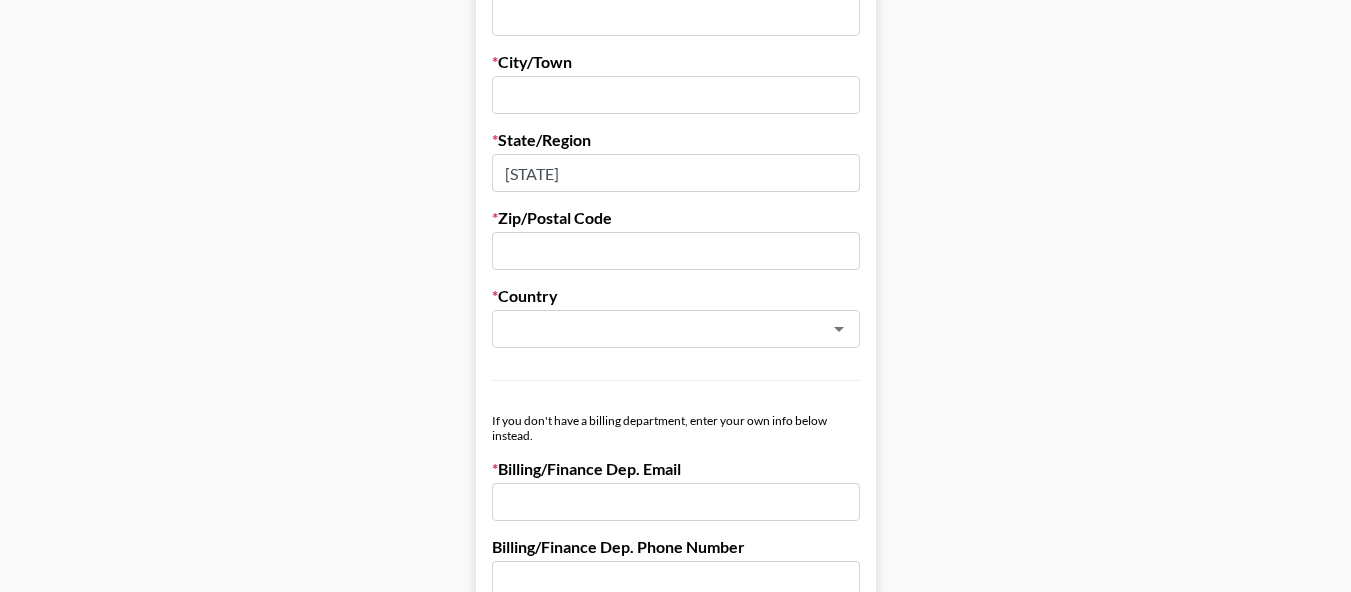 scroll, scrollTop: 500, scrollLeft: 0, axis: vertical 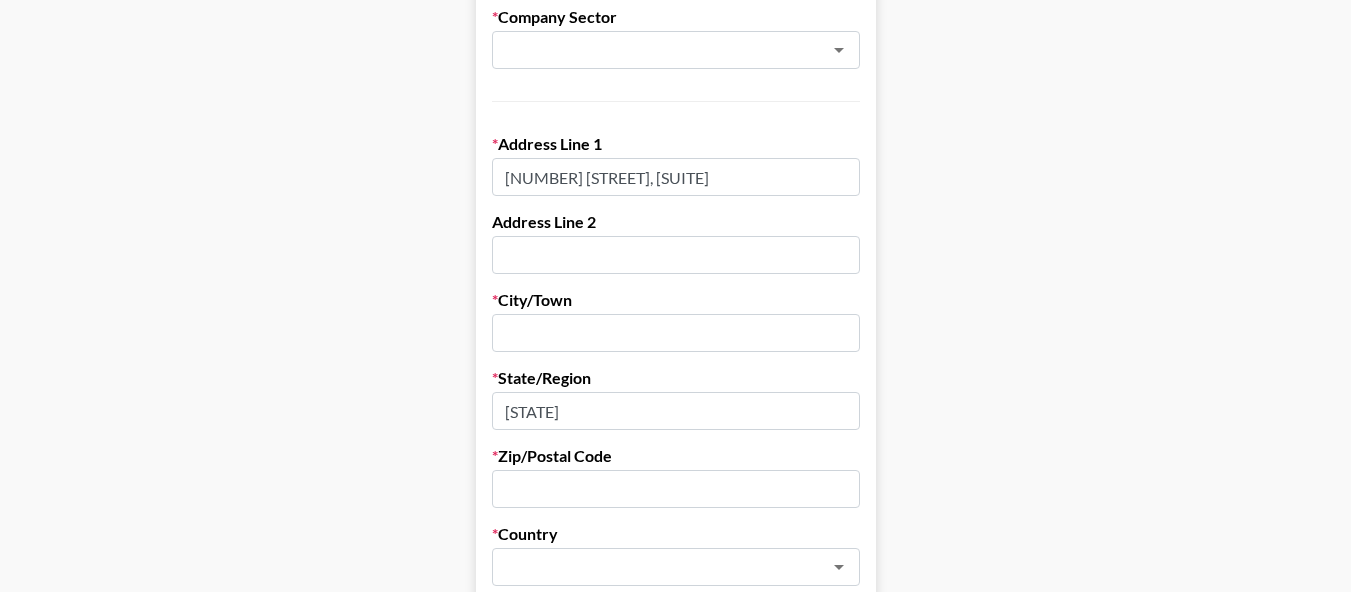 click at bounding box center (676, 333) 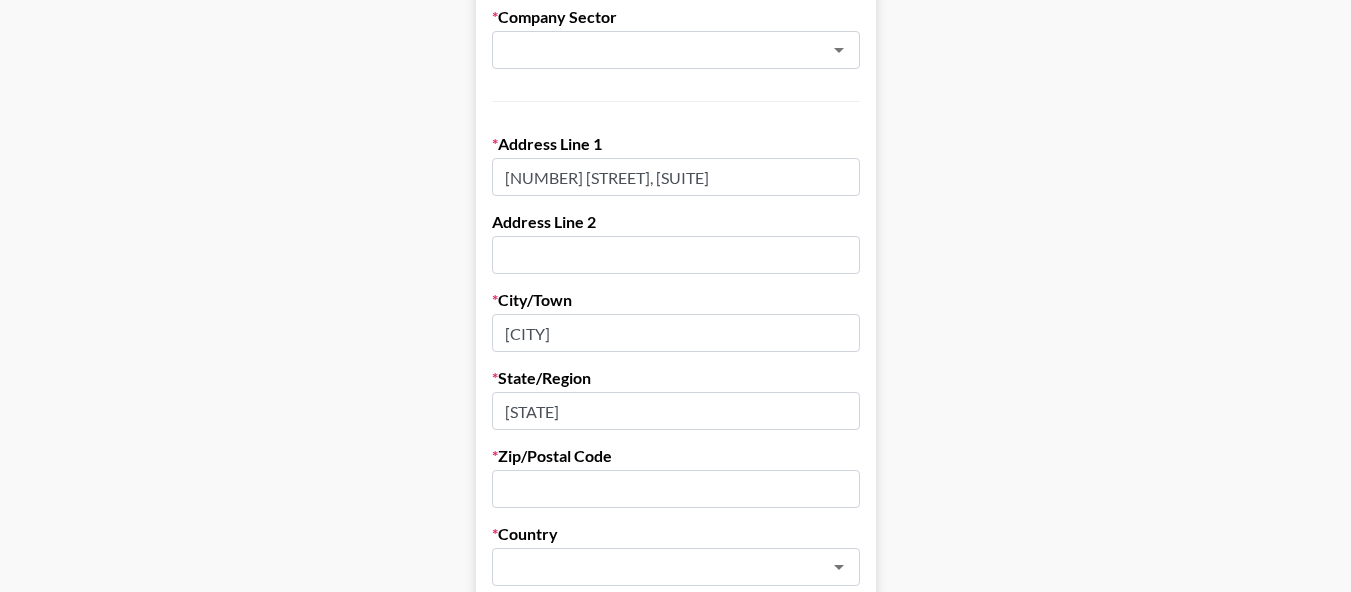 type on "[CITY]" 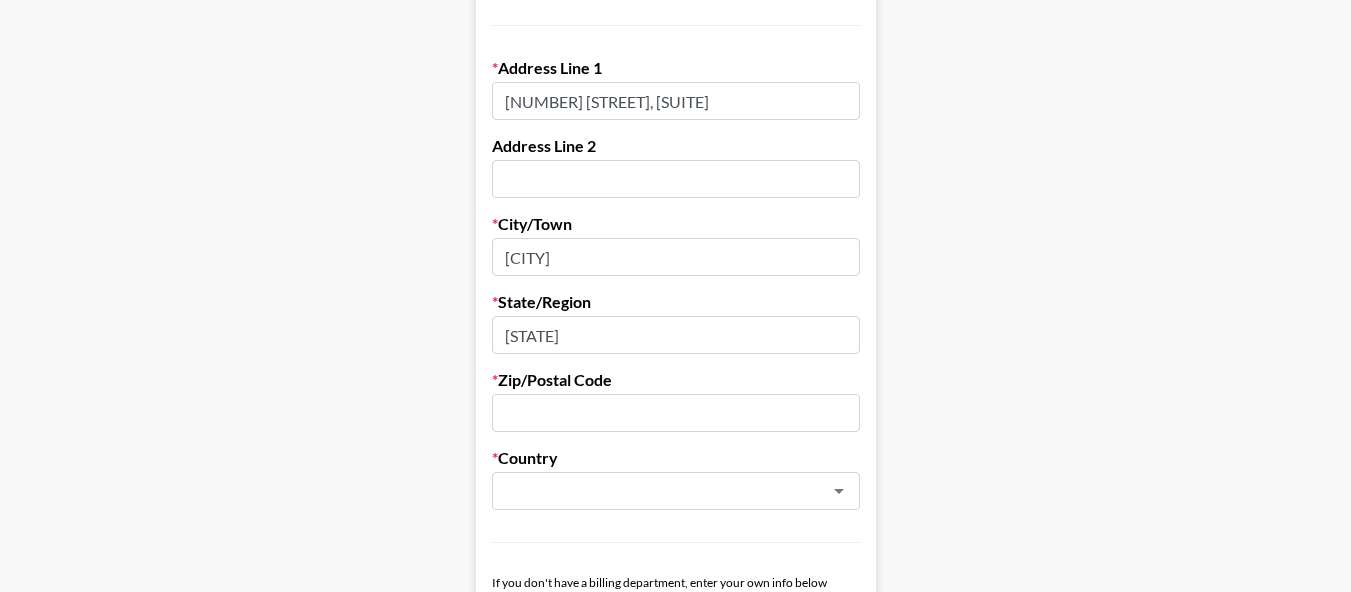 scroll, scrollTop: 700, scrollLeft: 0, axis: vertical 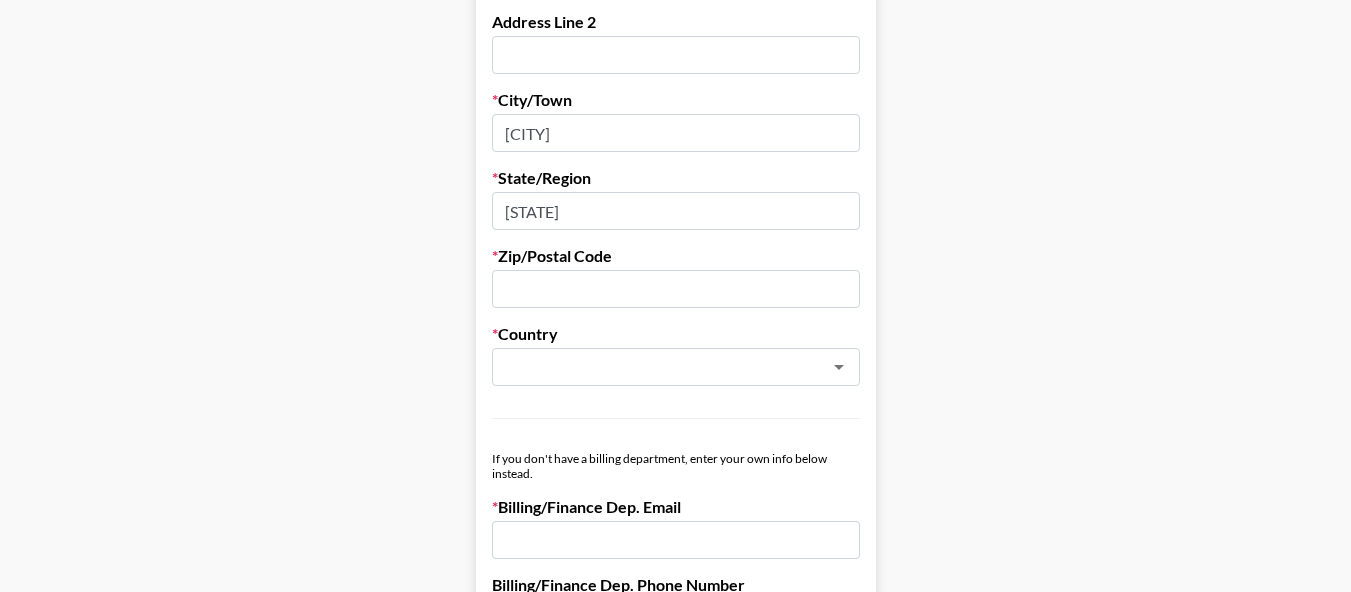 click at bounding box center [676, 289] 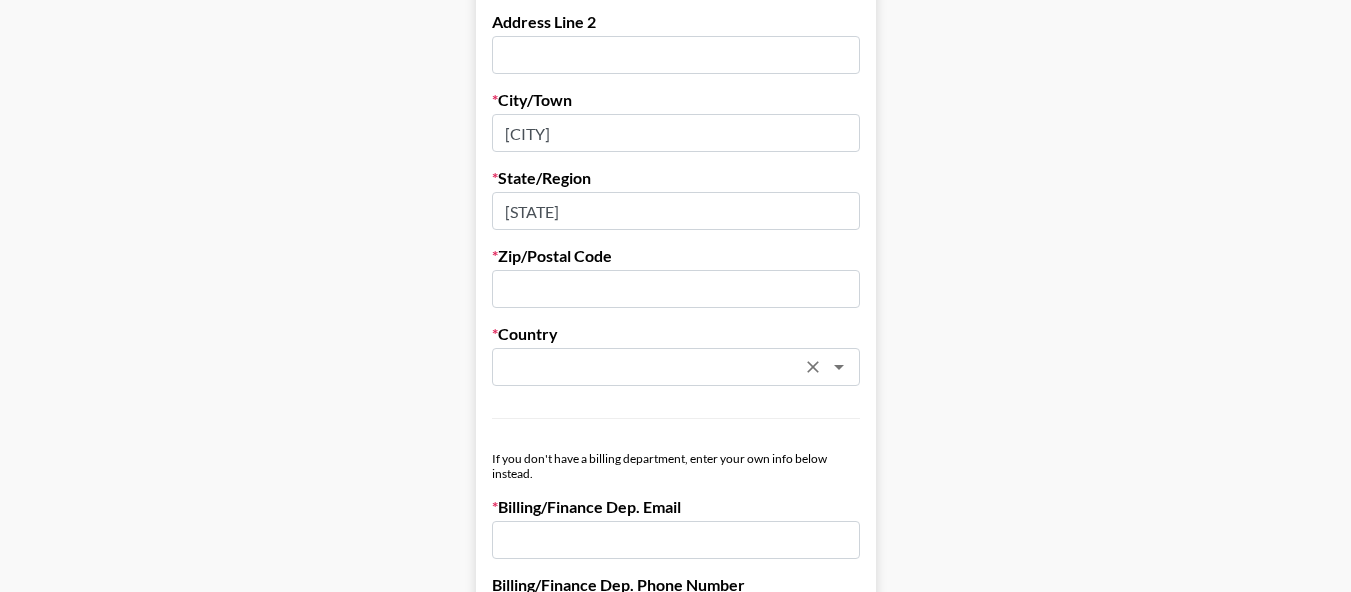 click at bounding box center (649, 367) 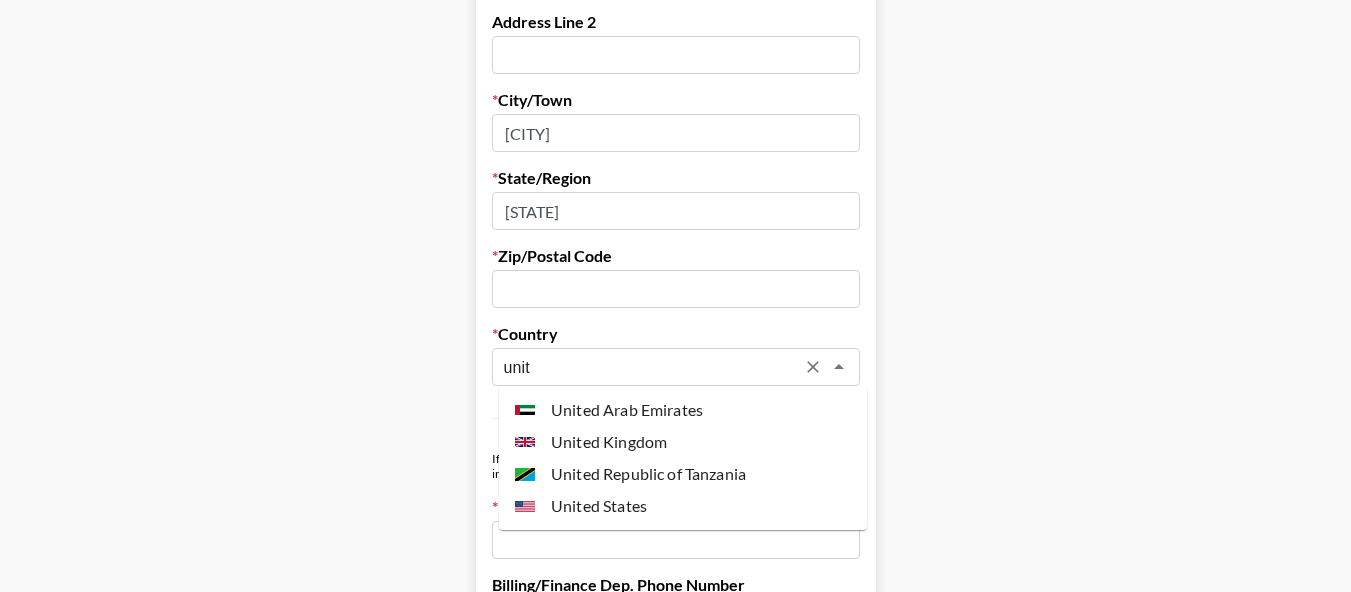 click on "United States" at bounding box center (683, 506) 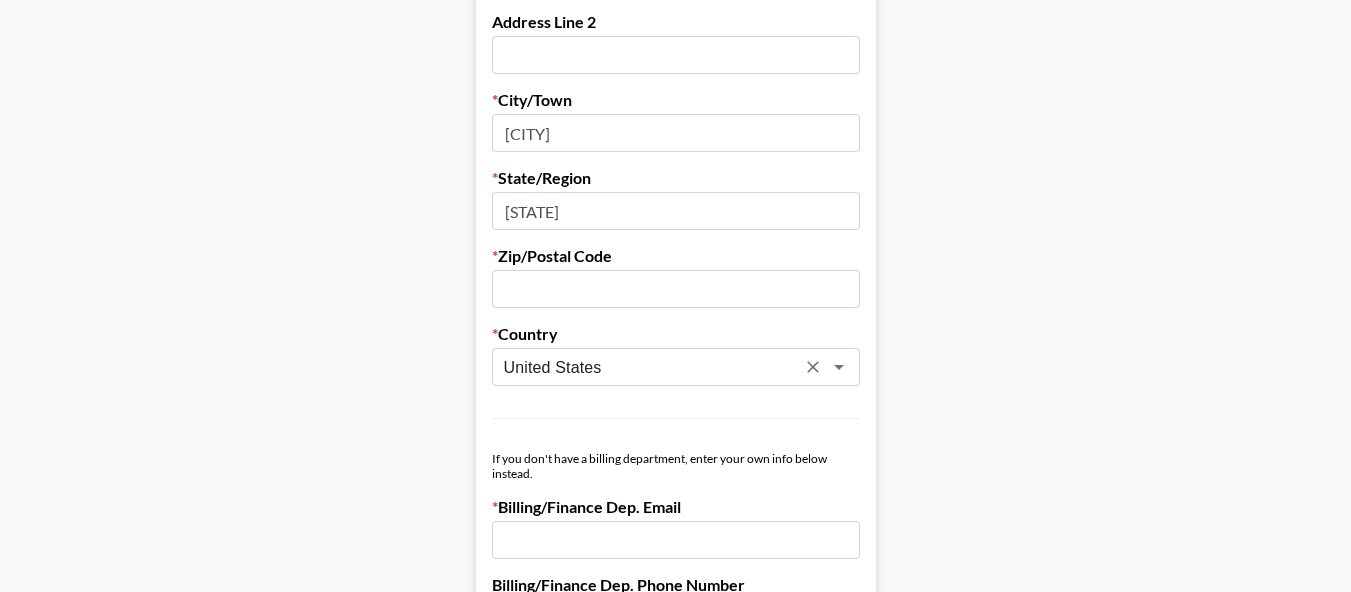 type on "United States" 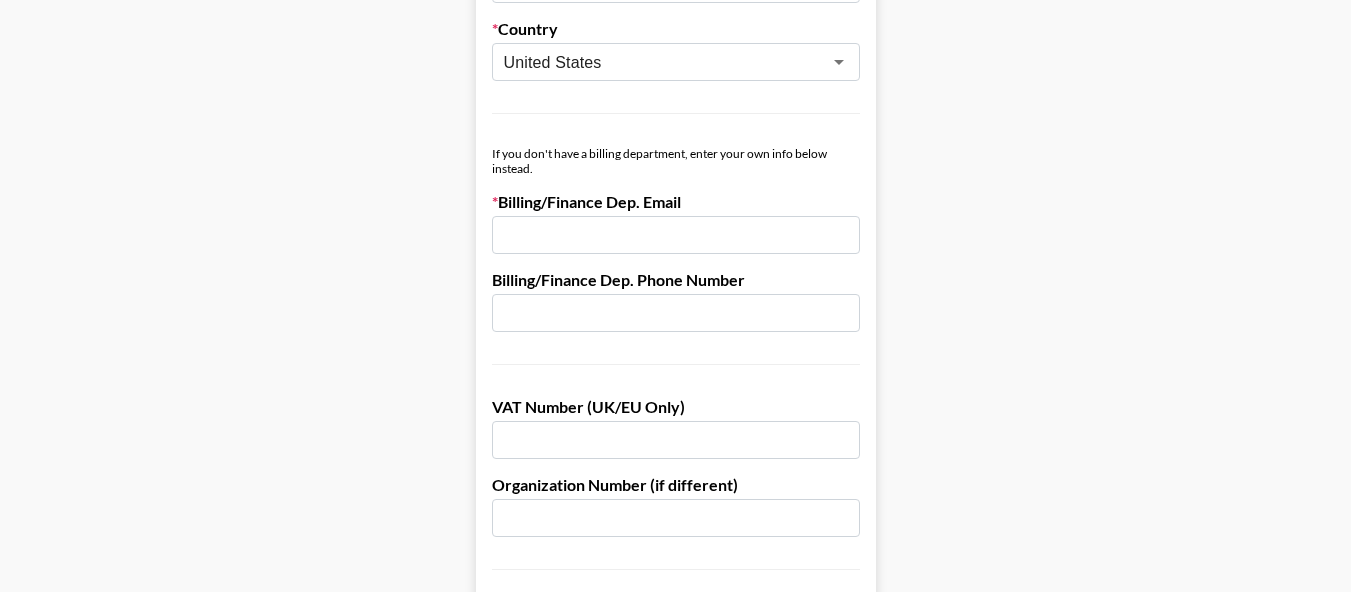 scroll, scrollTop: 900, scrollLeft: 0, axis: vertical 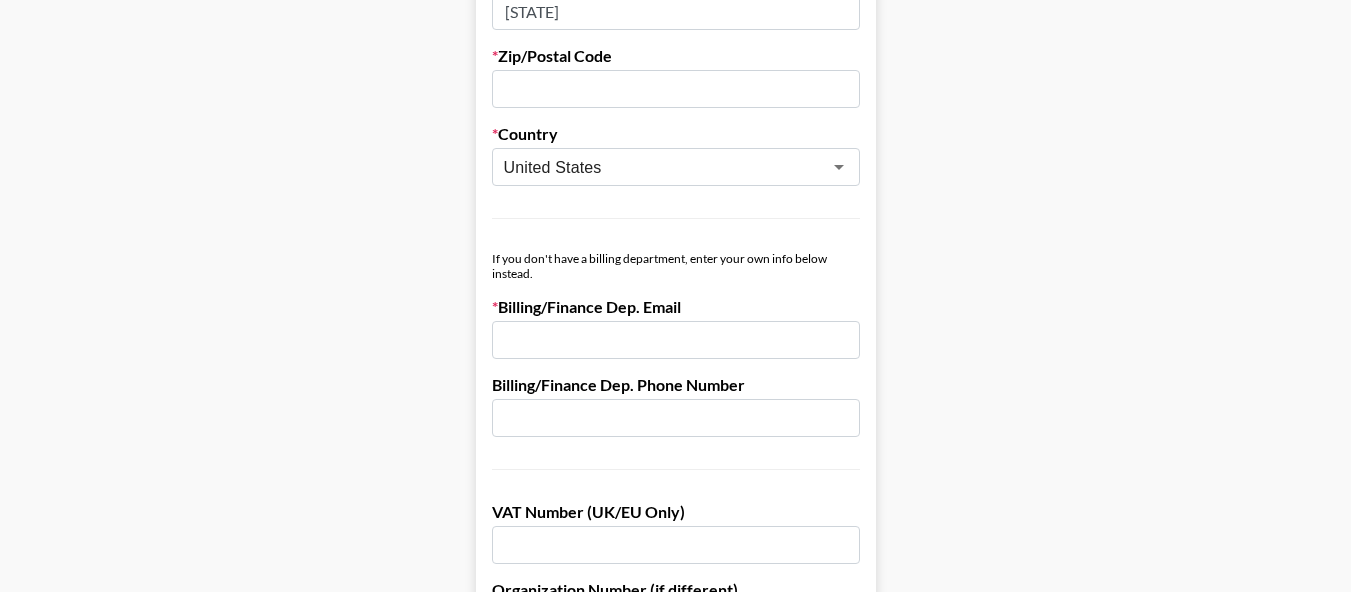click at bounding box center [676, 340] 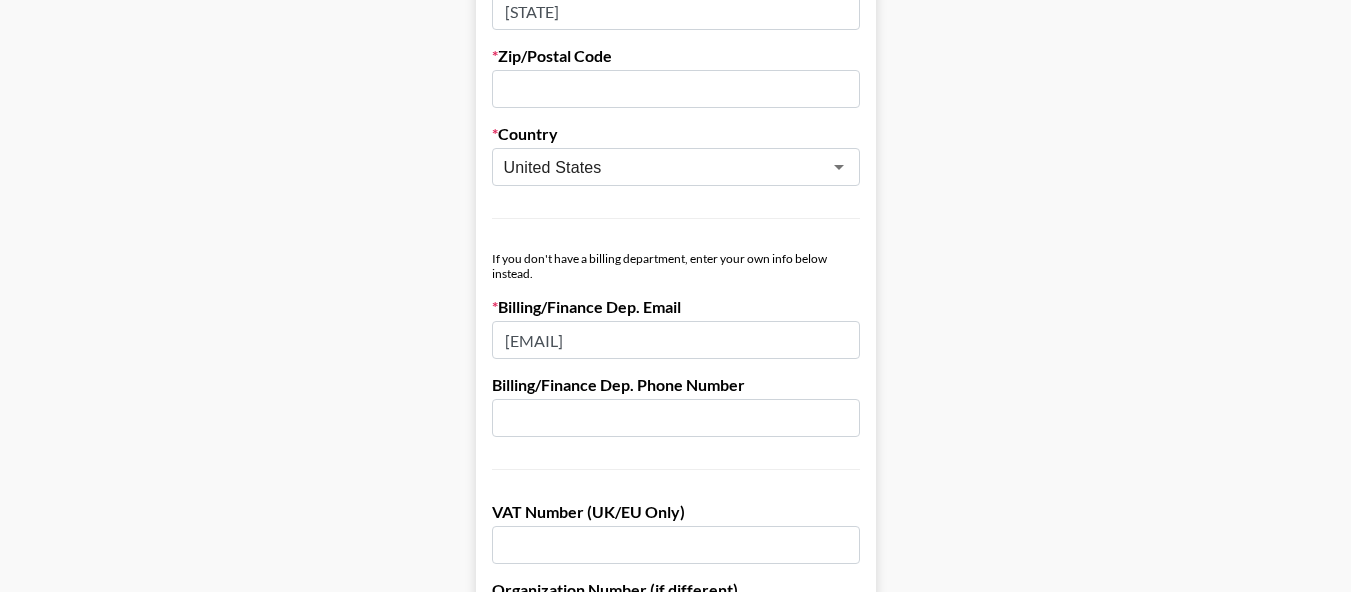 click on "hannah.l@example.com" at bounding box center (676, 340) 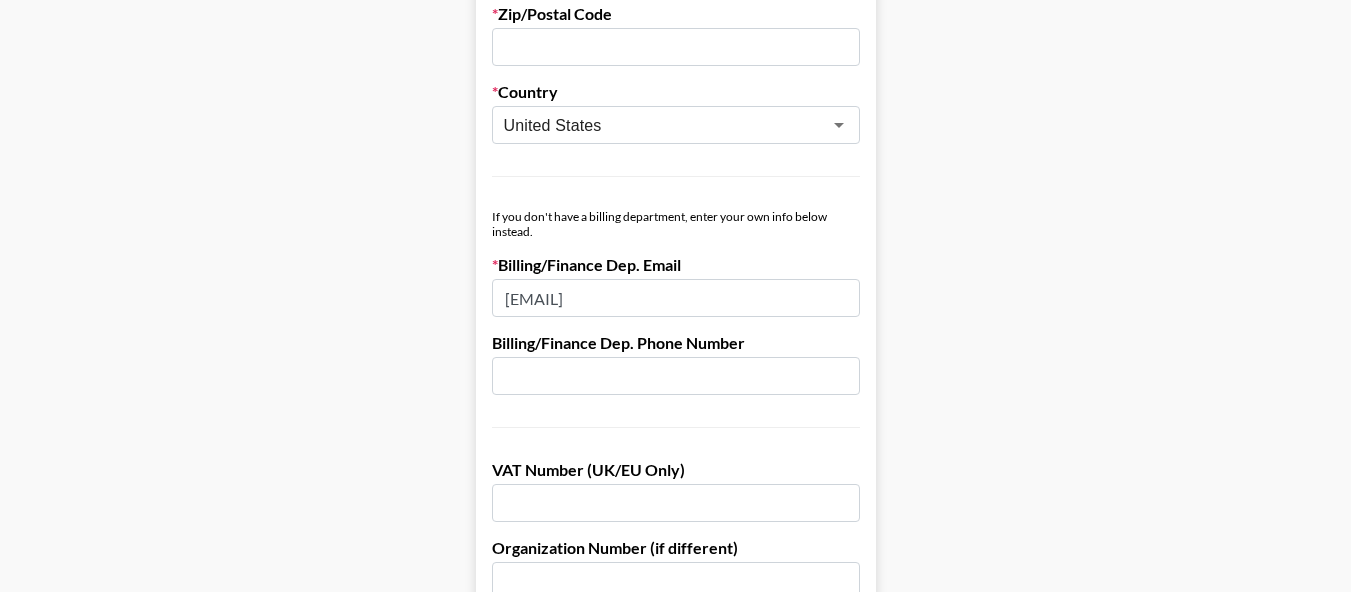 scroll, scrollTop: 700, scrollLeft: 0, axis: vertical 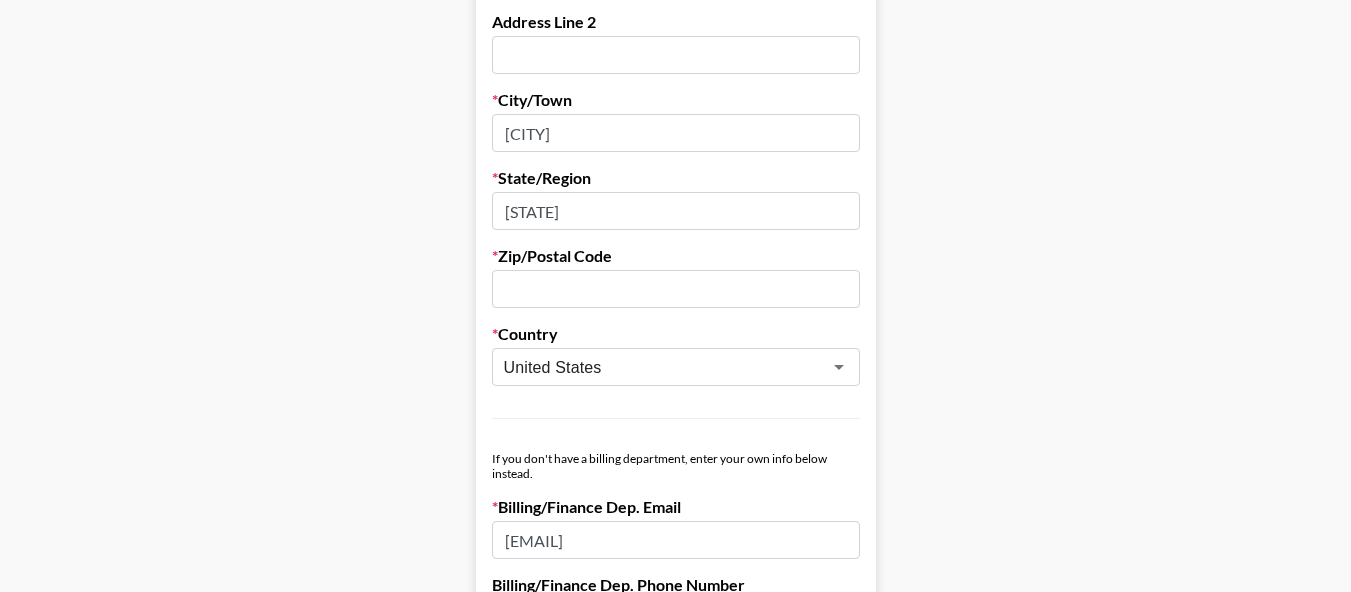 click at bounding box center [676, 289] 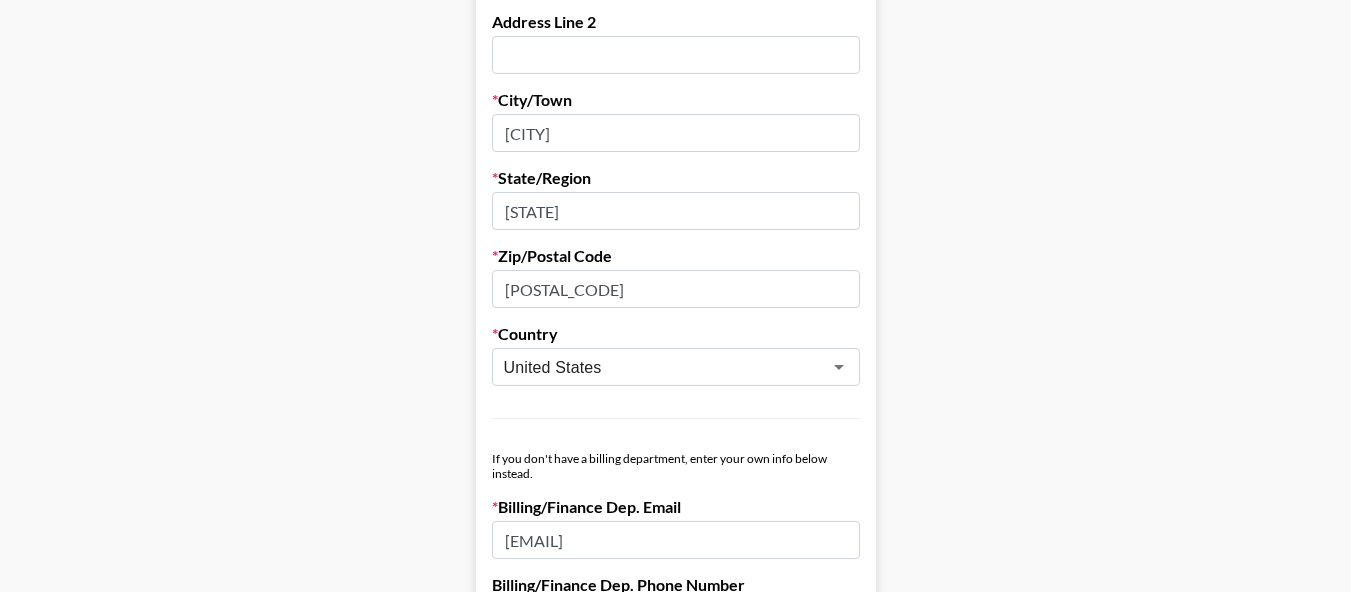 type on "19801" 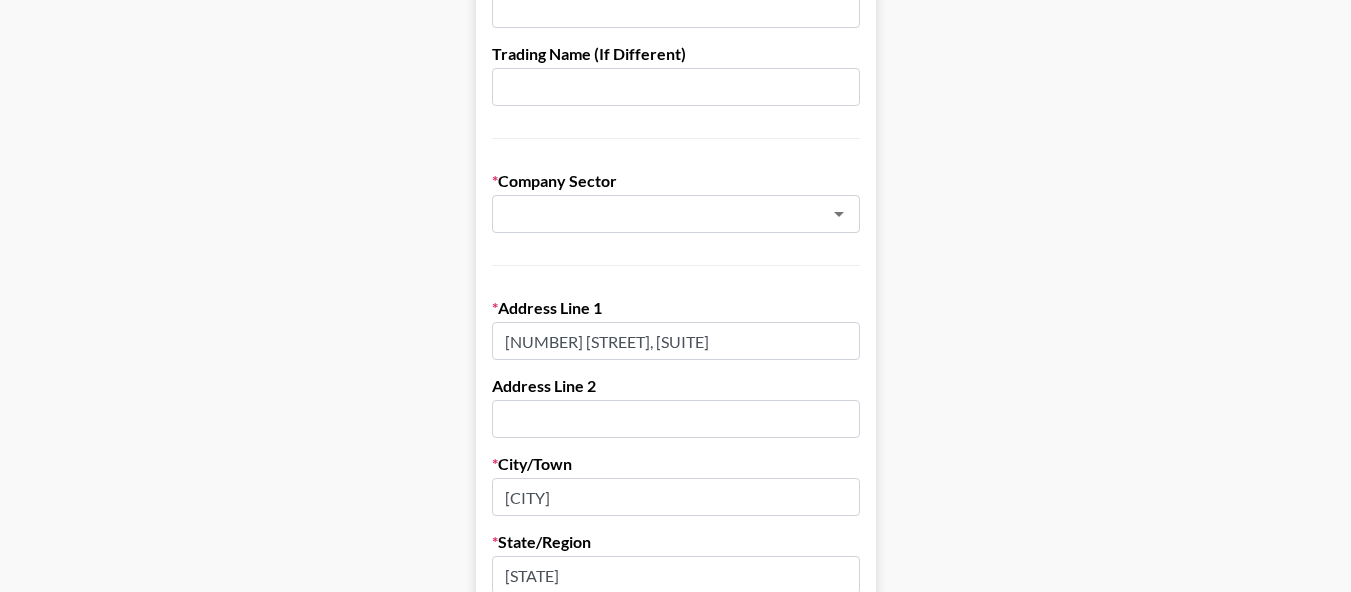 scroll, scrollTop: 300, scrollLeft: 0, axis: vertical 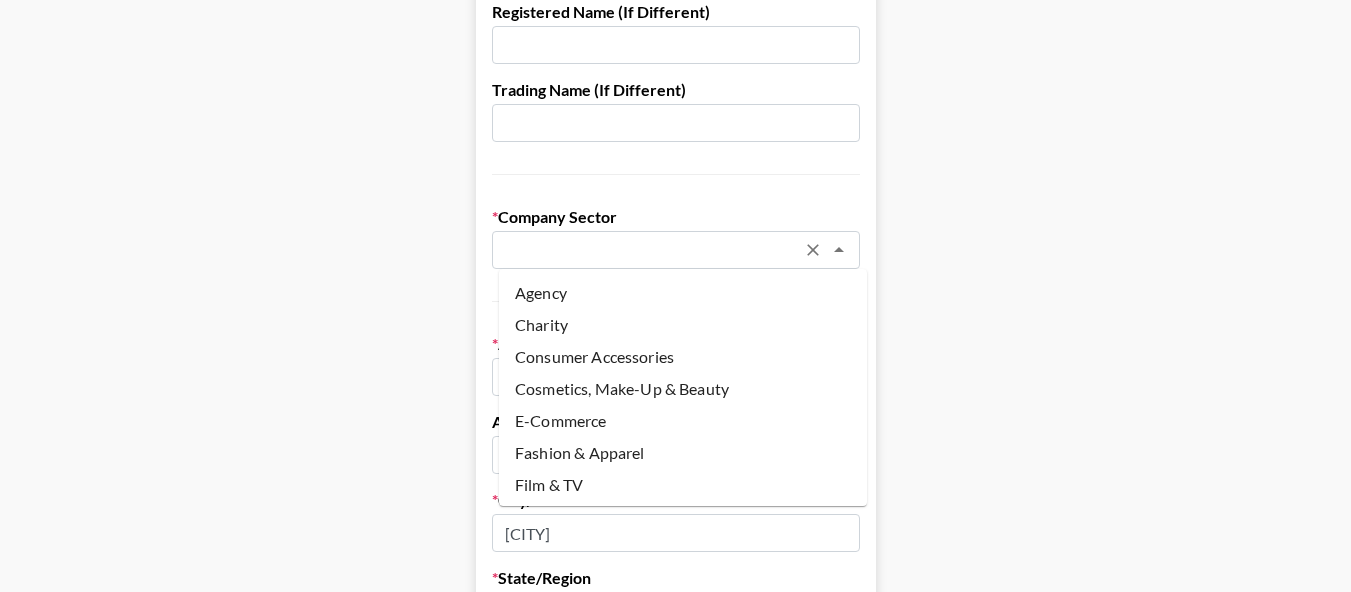 click at bounding box center (649, 250) 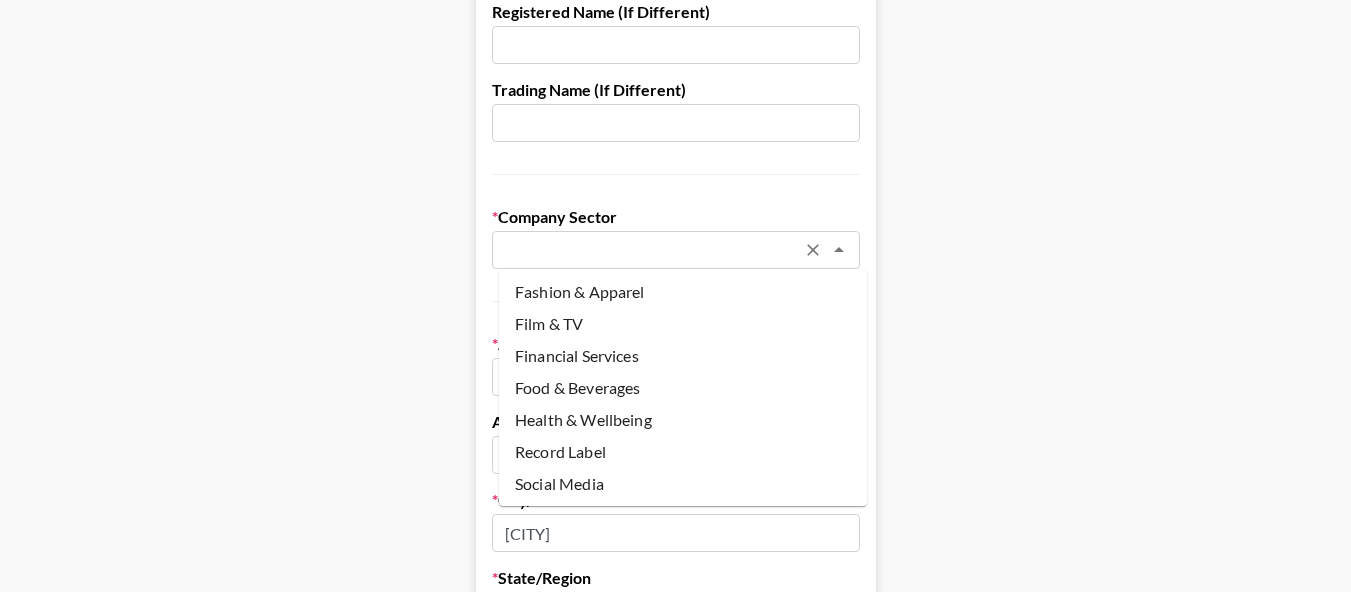 scroll, scrollTop: 221, scrollLeft: 0, axis: vertical 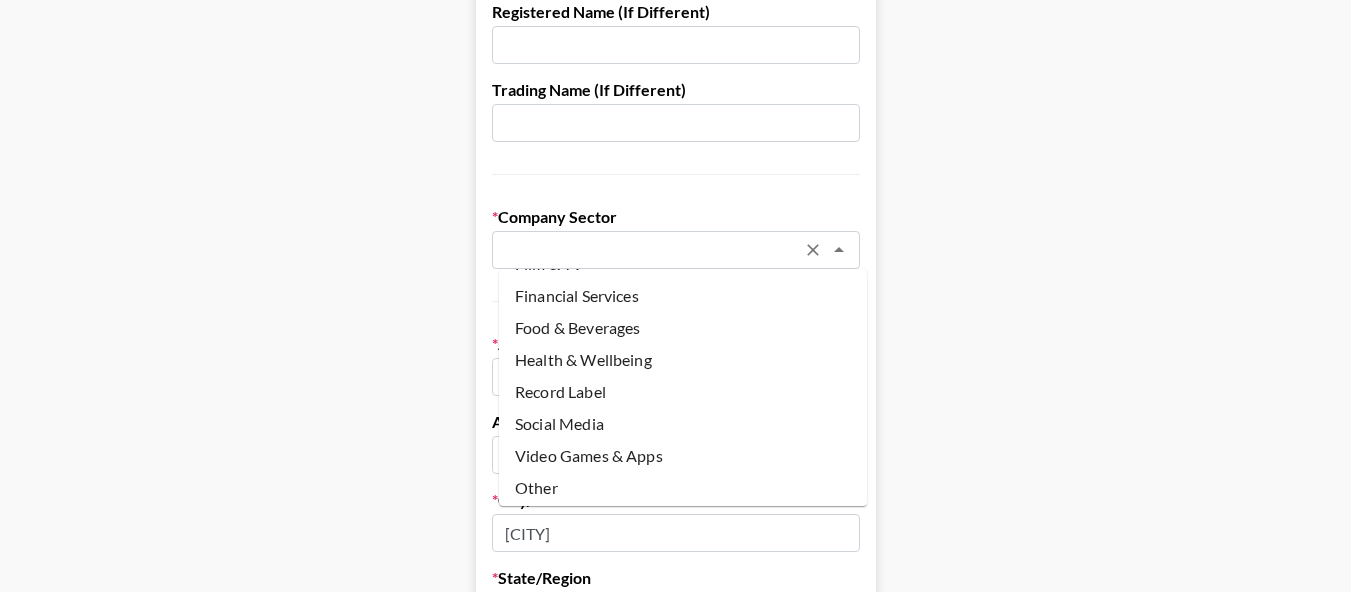 click on "Video Games & Apps" at bounding box center [683, 456] 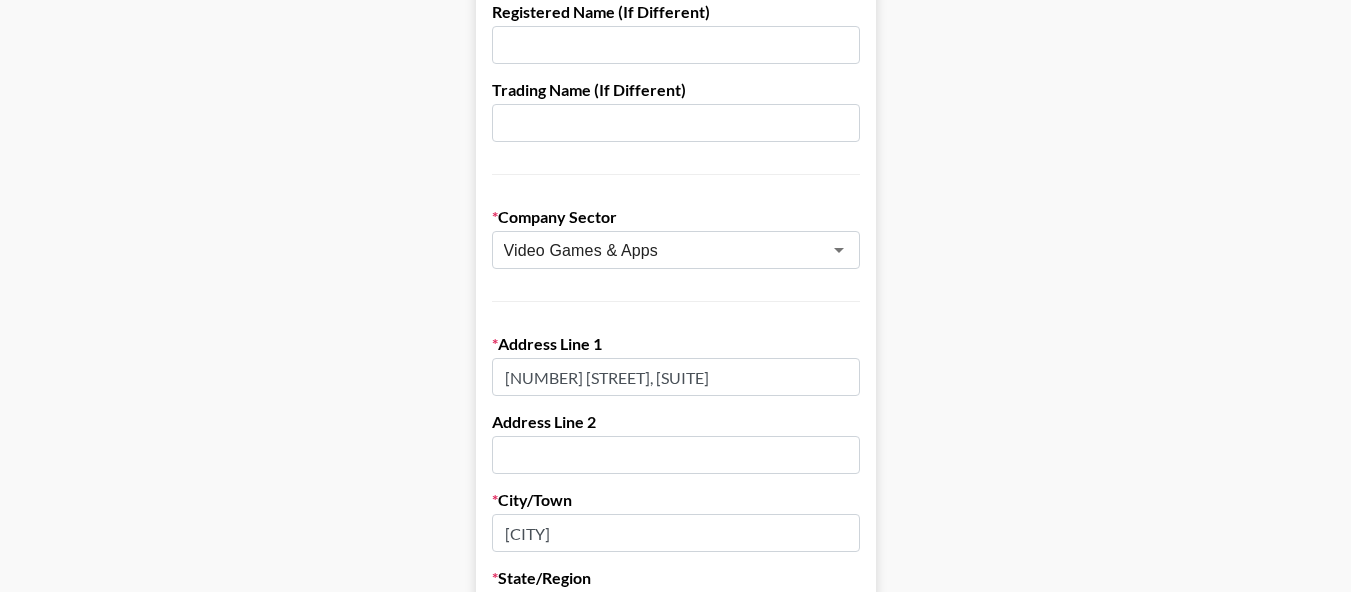 click on "Send New Client Form to Client Copy Link to Client Form Company Name Wink Tech Limited Registered Name (If Different) Trading Name (If Different) Company Sector Video Games & Apps ​ Address Line 1 300 Delaware Avenue, Suite 210-2207 Address Line 2 City/Town Wilmington State/Region Delaware Zip/Postal Code 19801 Country United States ​ If you don't have a billing department, enter your own info below instead. Billing/Finance Dep. Email hannah.l@duetapp.net Billing/Finance Dep. Phone Number VAT Number (UK/EU Only) Organization Number (if different) Lock Currency Any Currency Allowed USD GBP EUR CAD AUD Approval Requirements Editable by admins only Requires Invoice Notes Requires Purchase Order Requires Uniport Email Payment Terms Invoice Both Booker and Client Send Invoice to Both Billing Email and Booker Email Save Client Info" at bounding box center [675, 822] 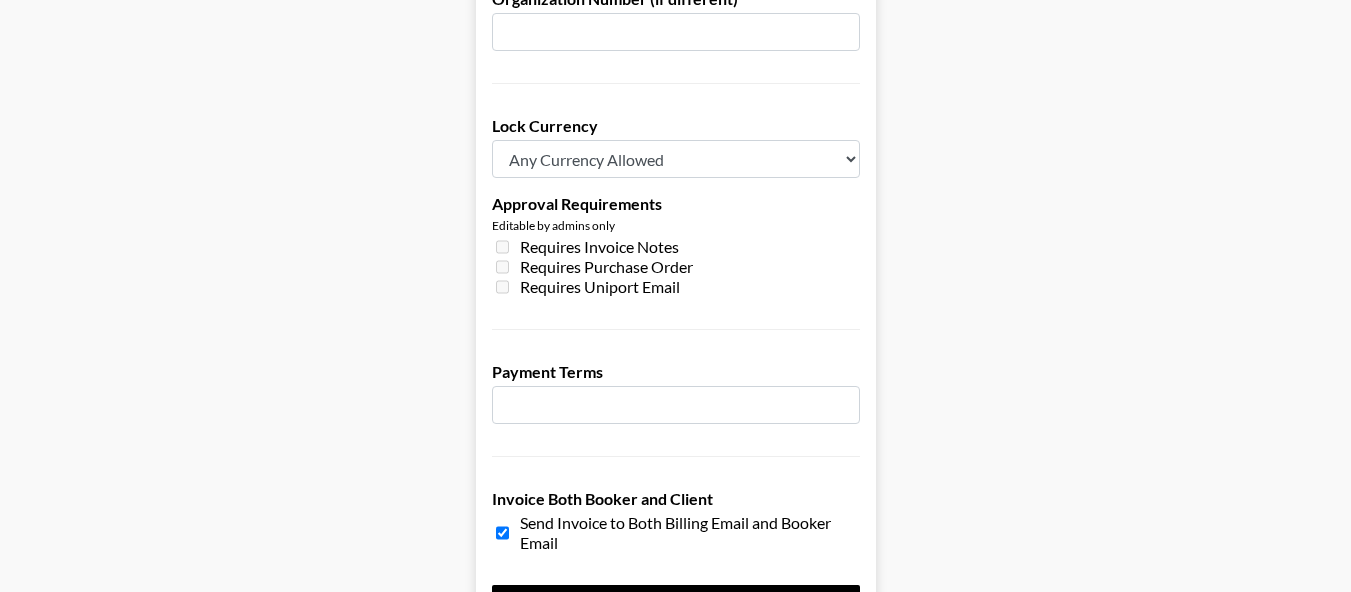 scroll, scrollTop: 1652, scrollLeft: 0, axis: vertical 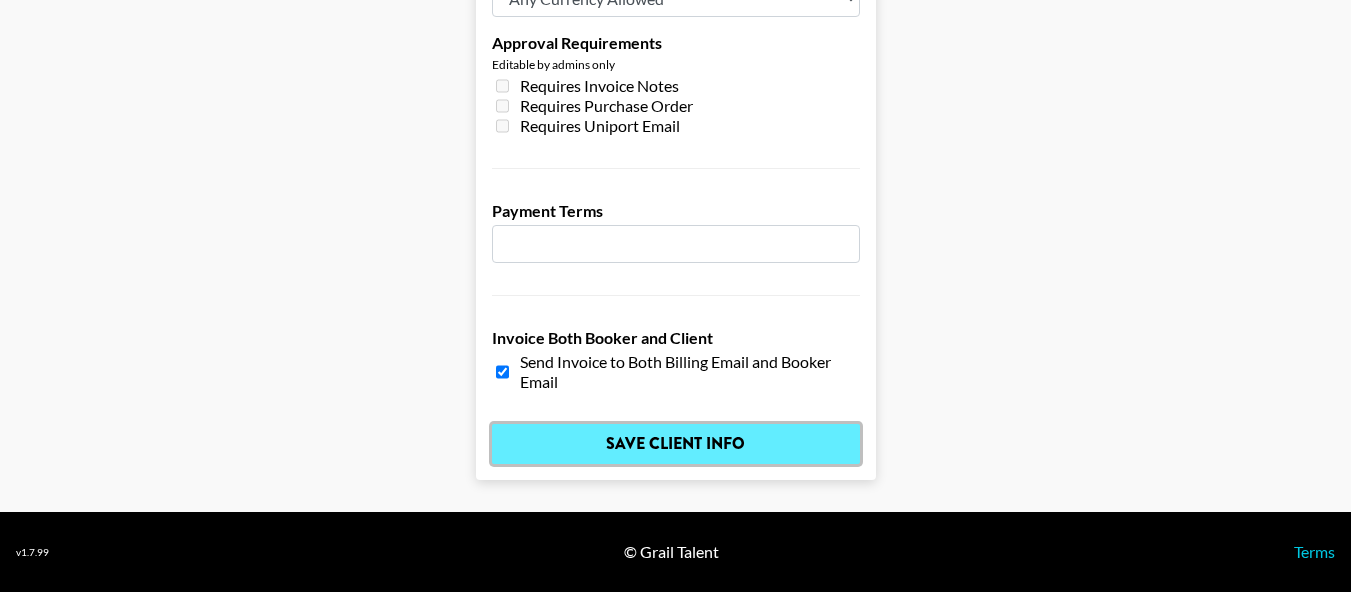 click on "Save Client Info" at bounding box center [676, 444] 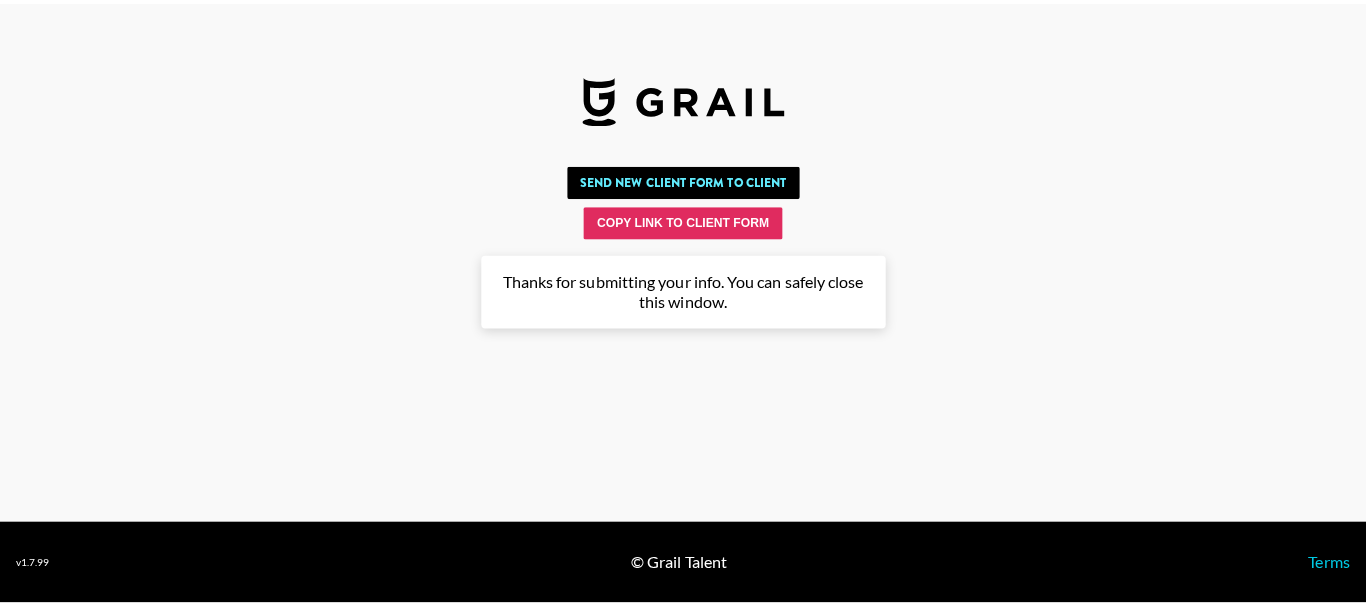 scroll, scrollTop: 0, scrollLeft: 0, axis: both 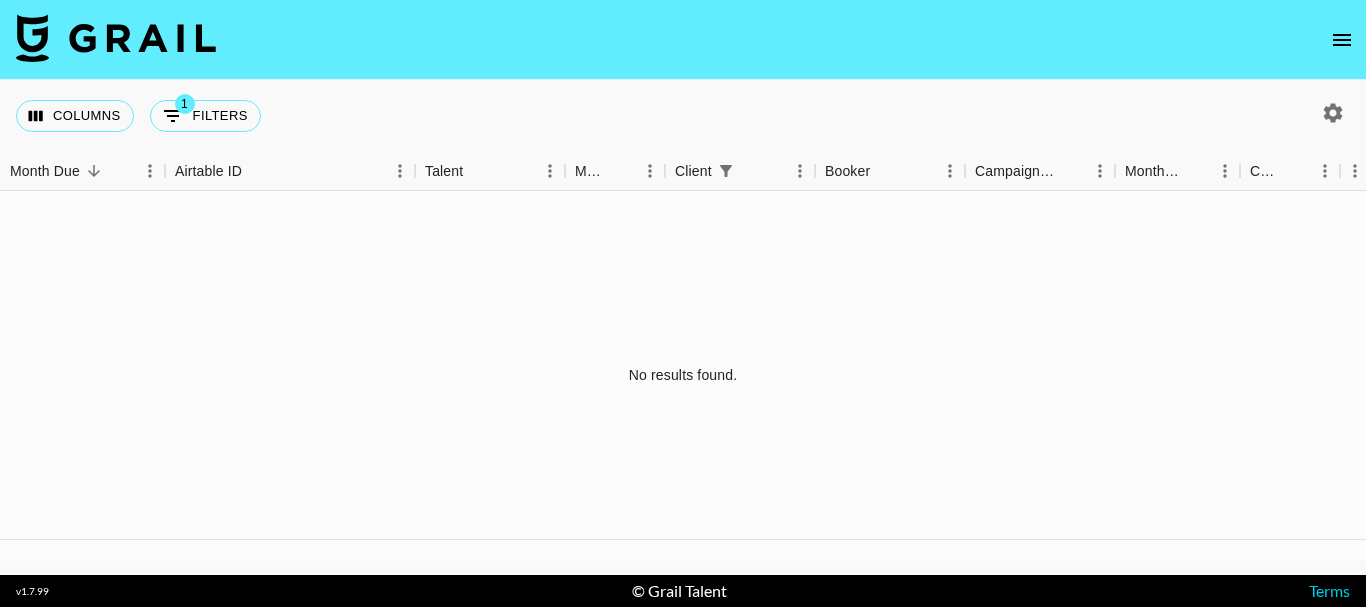 click at bounding box center [1329, 113] 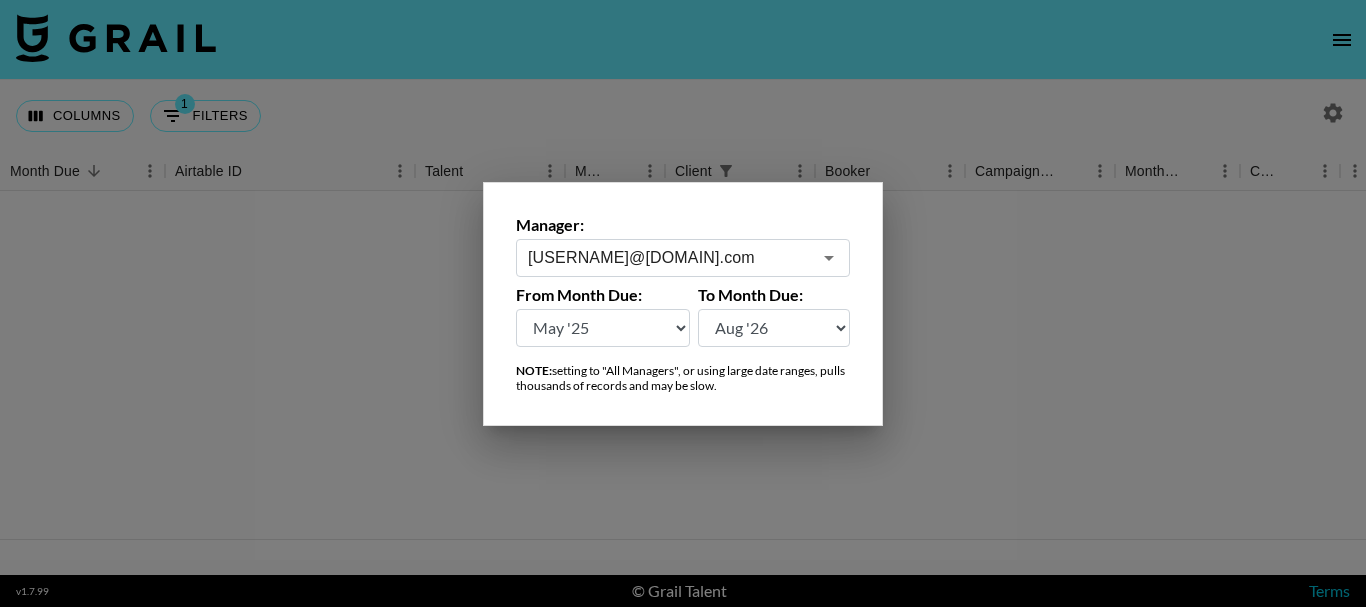 click at bounding box center (683, 303) 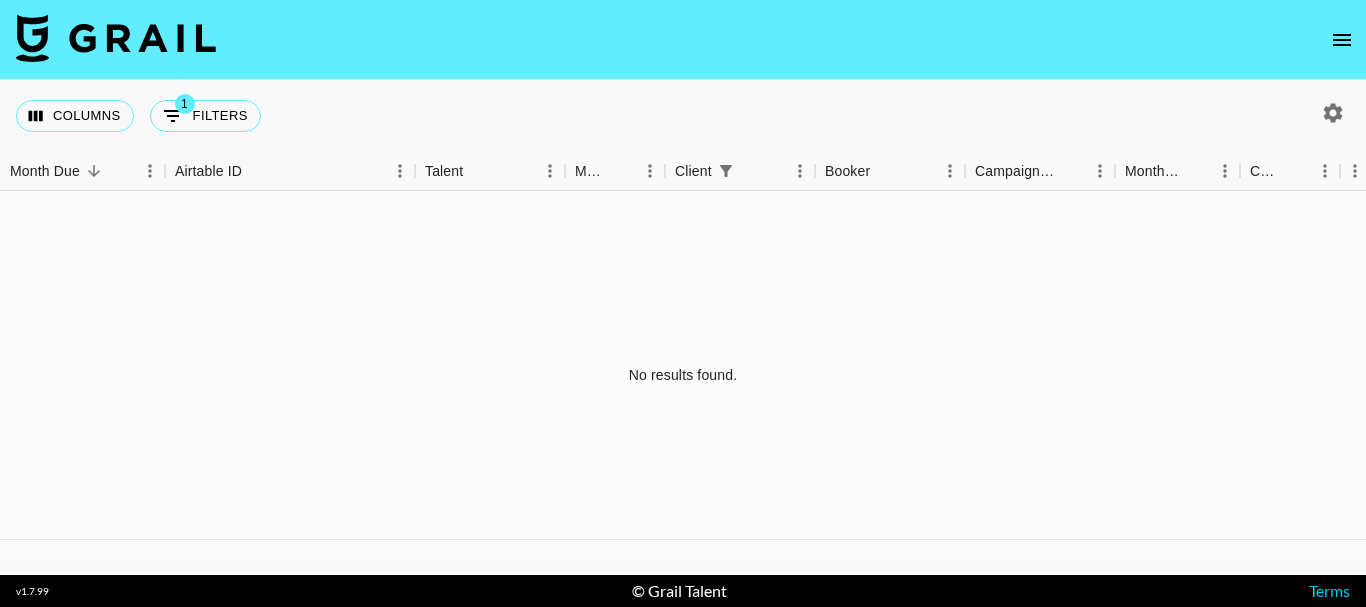 click on "Columns 1 Filters + Booking" at bounding box center [142, 116] 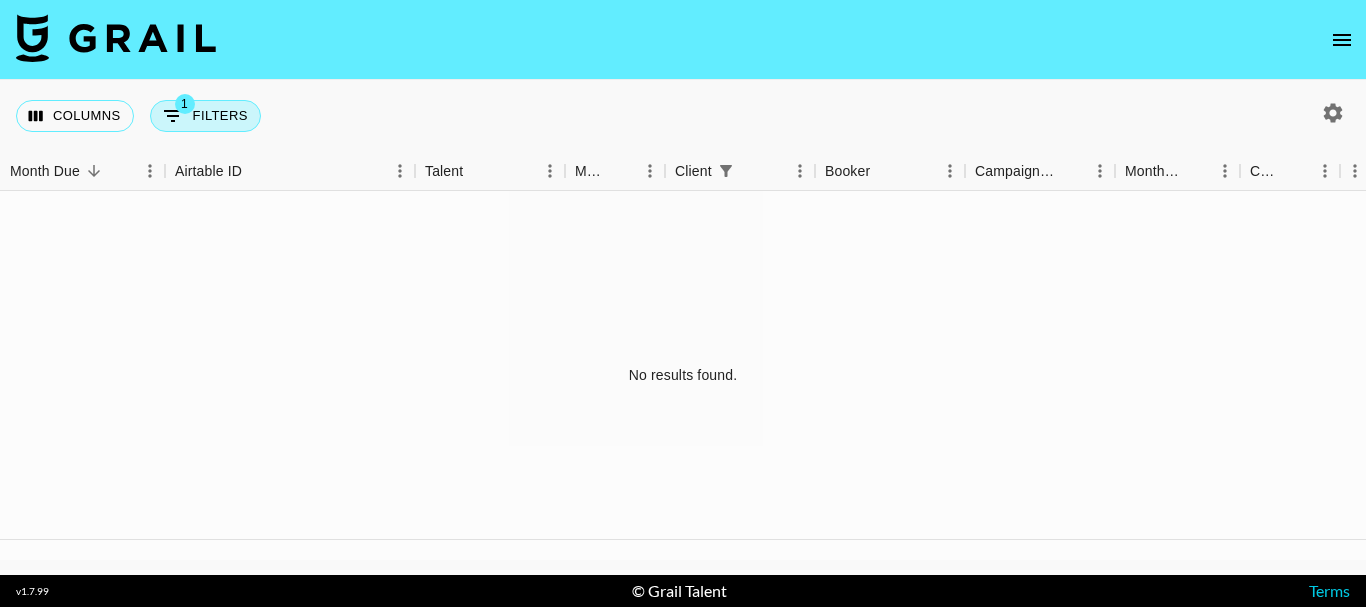 click on "1 Filters" at bounding box center (205, 116) 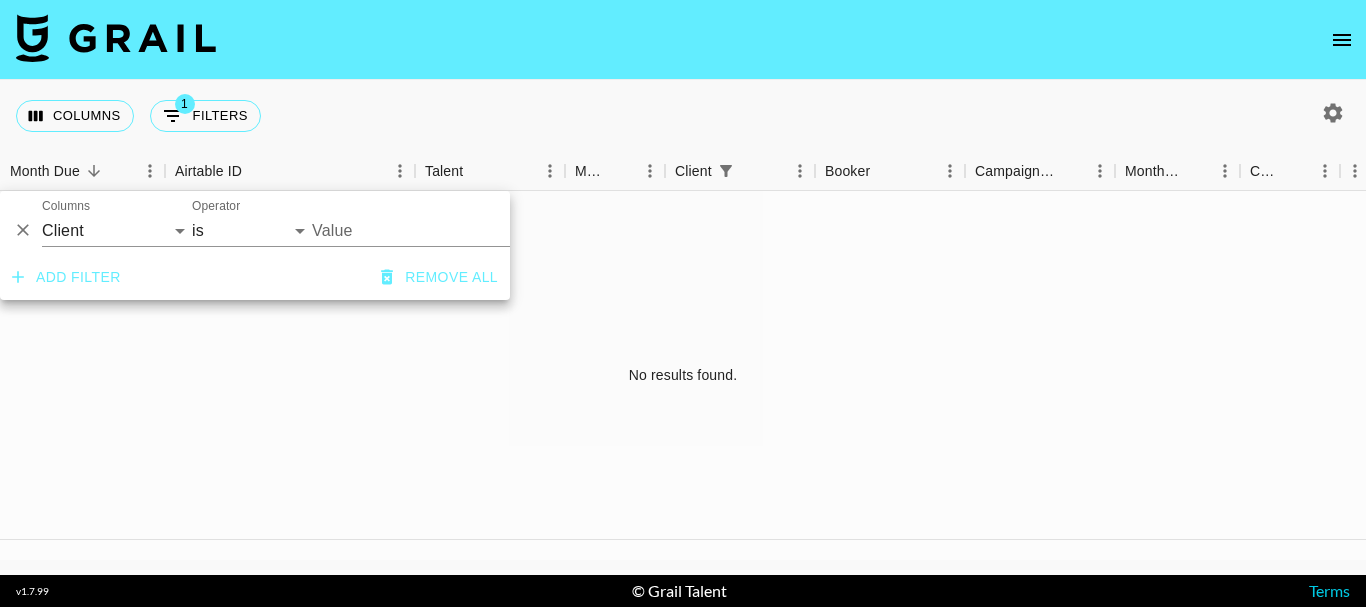 click 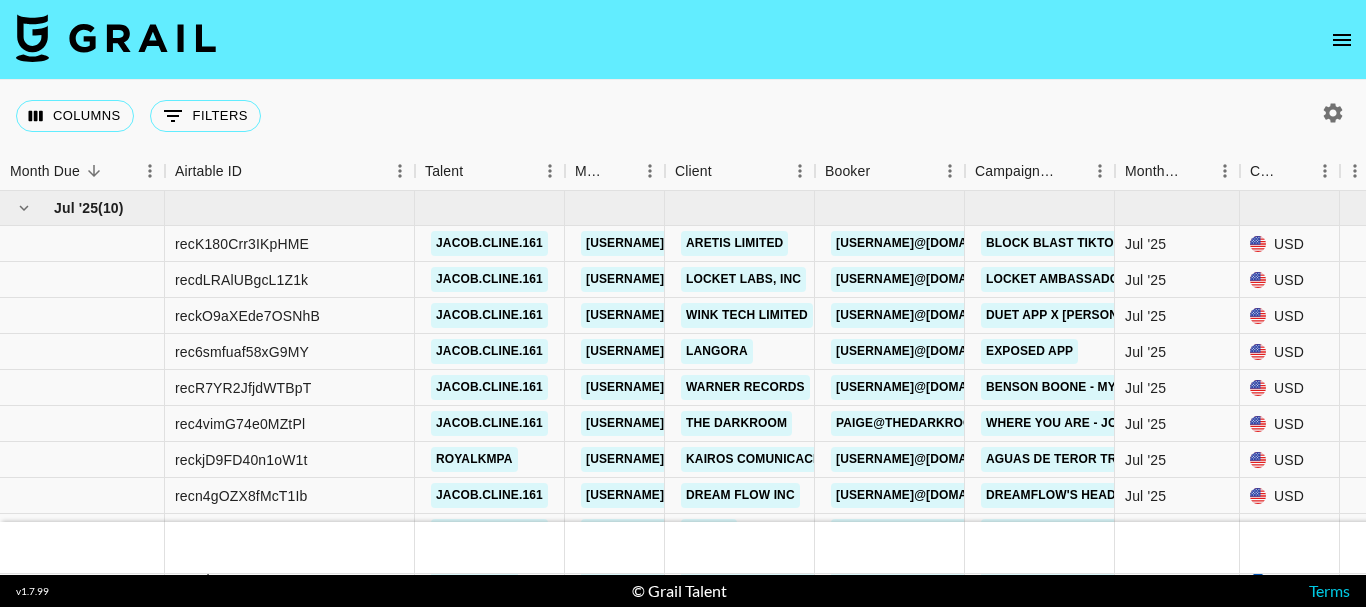click at bounding box center (683, 40) 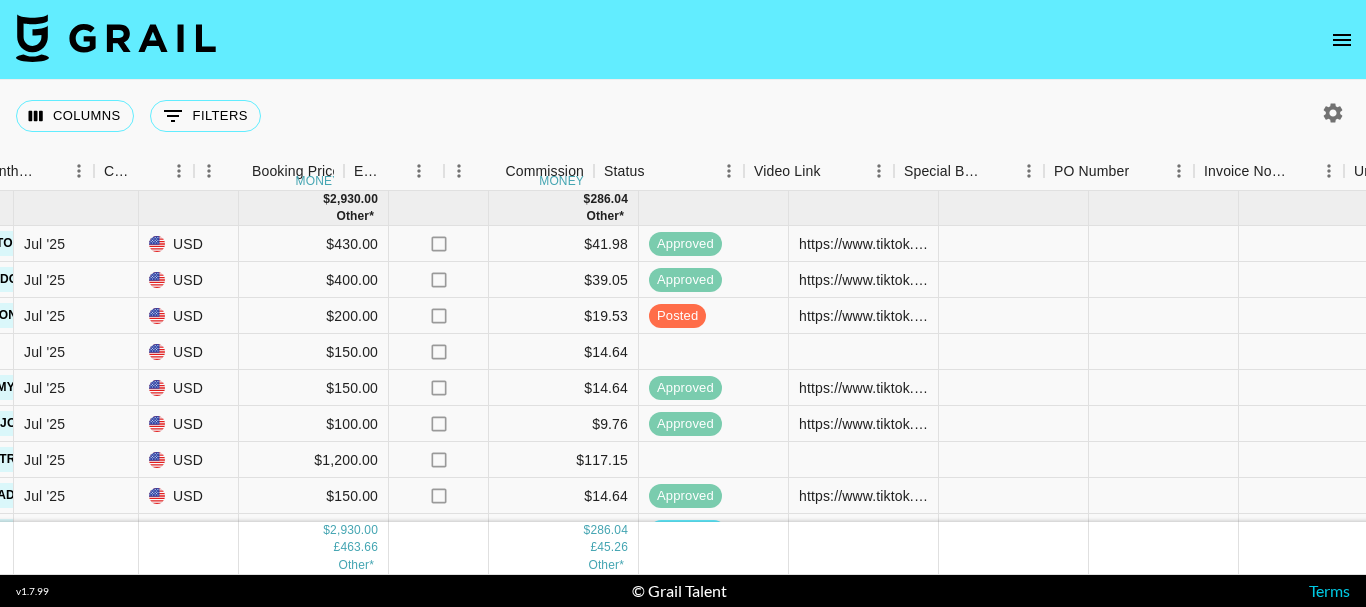 scroll, scrollTop: 0, scrollLeft: 1146, axis: horizontal 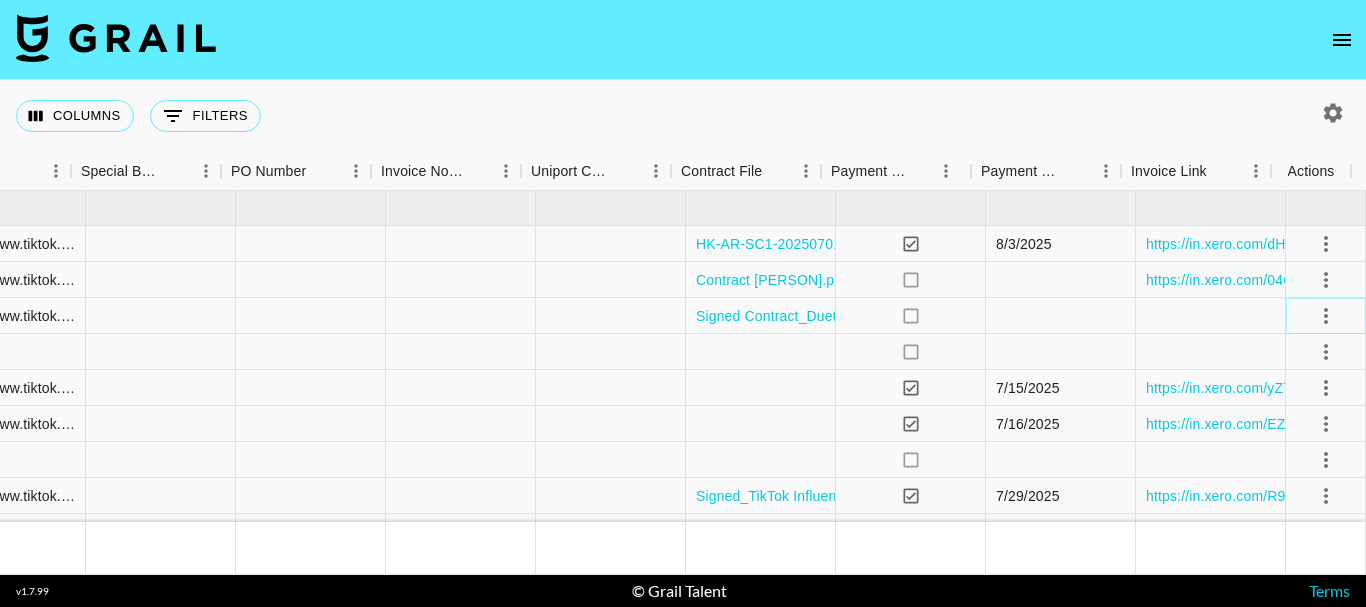 click 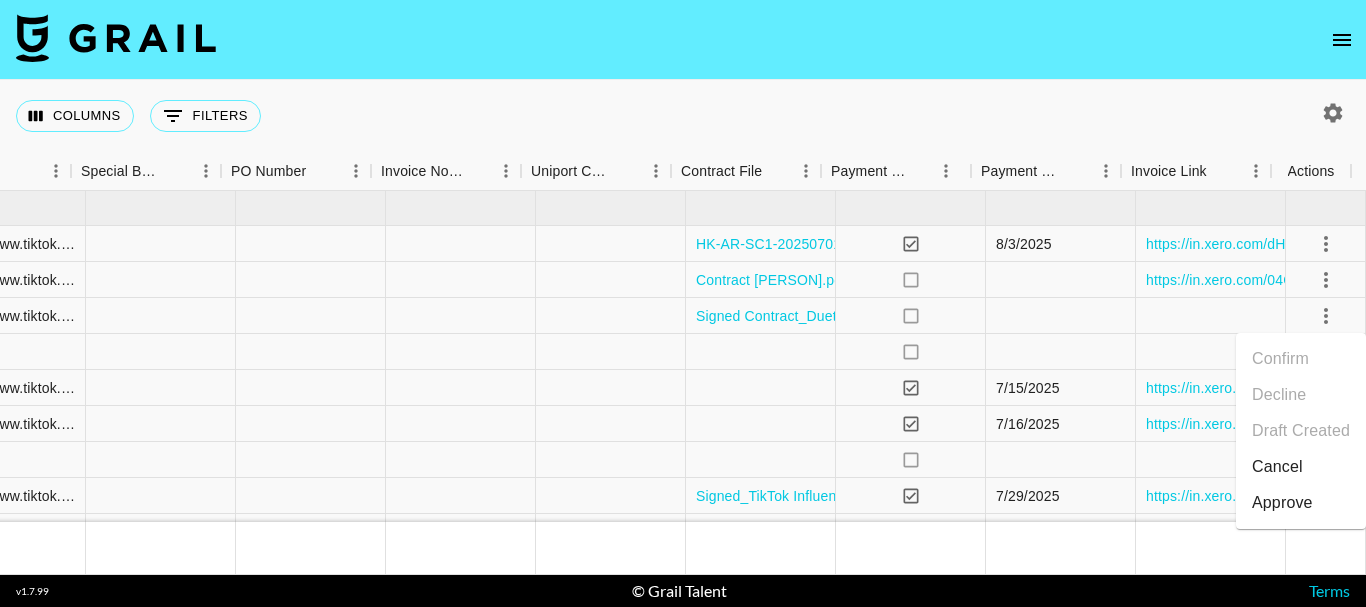 click on "Approve" at bounding box center [1282, 503] 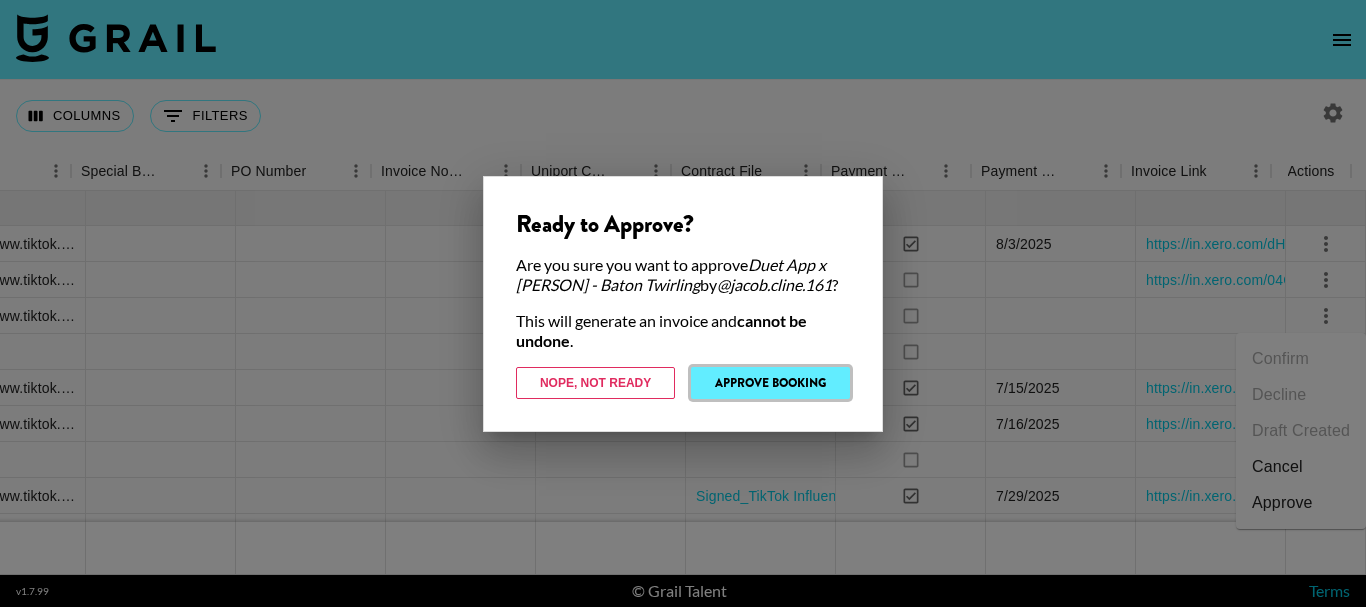 click on "Approve Booking" at bounding box center [770, 383] 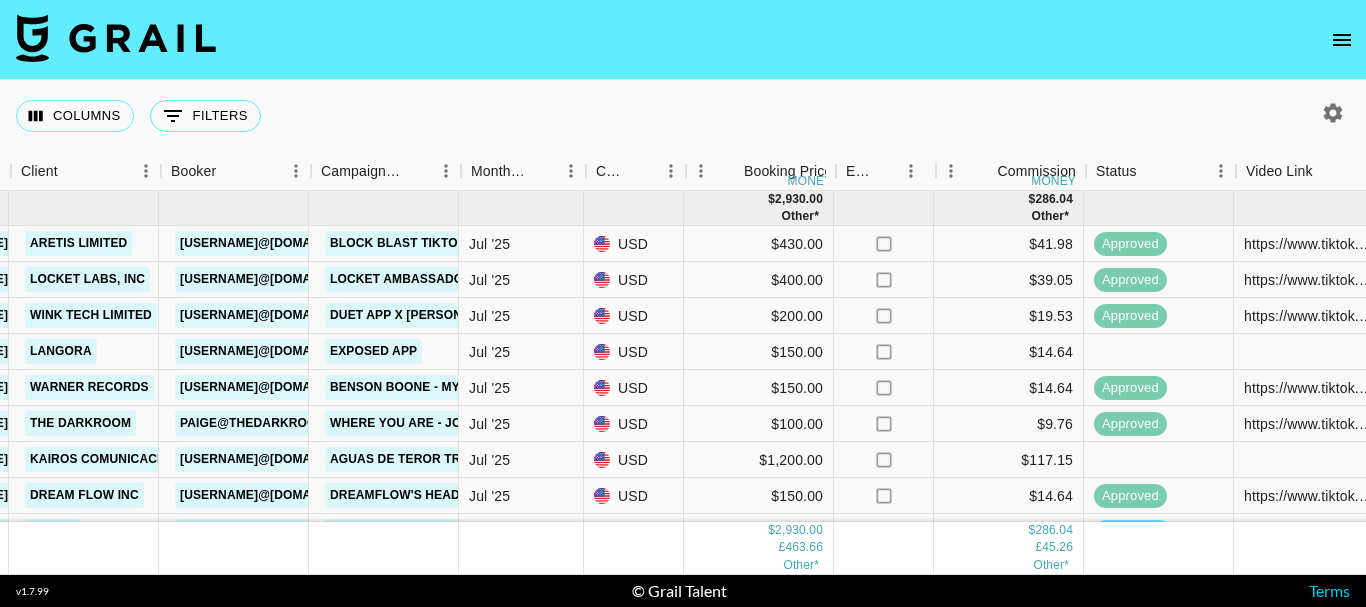 scroll, scrollTop: 0, scrollLeft: 654, axis: horizontal 